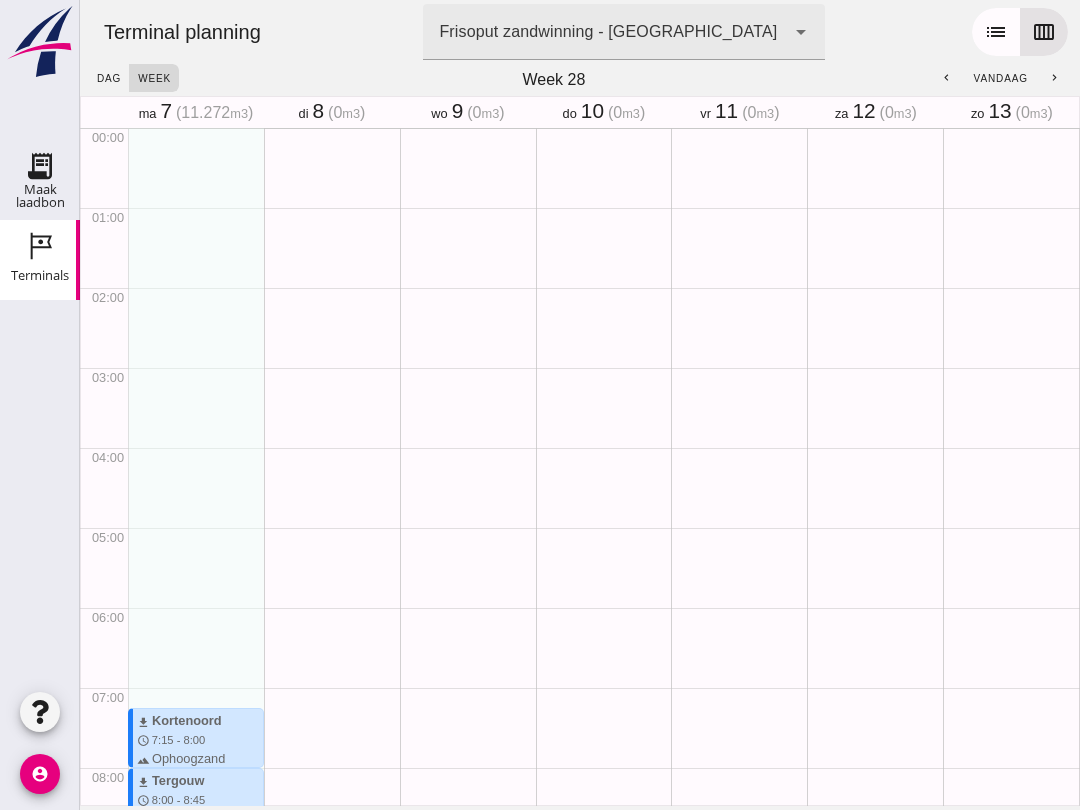 scroll, scrollTop: 0, scrollLeft: 0, axis: both 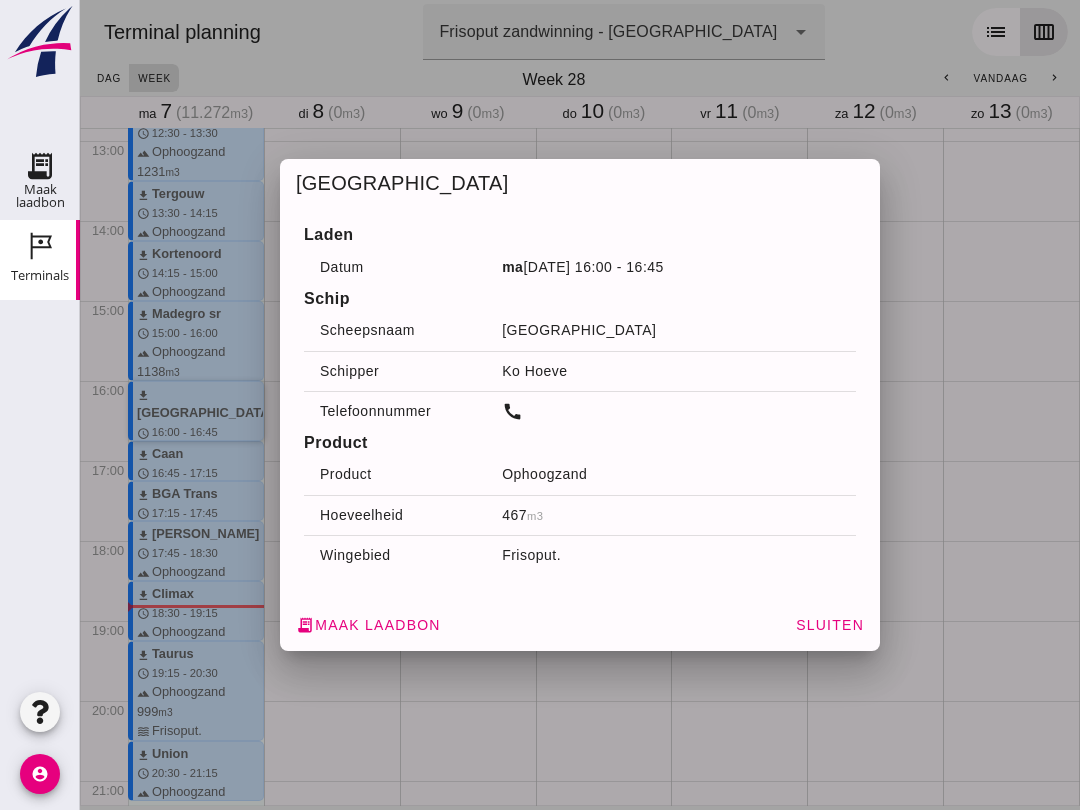 click on "receipt_long  Maak laadbon" 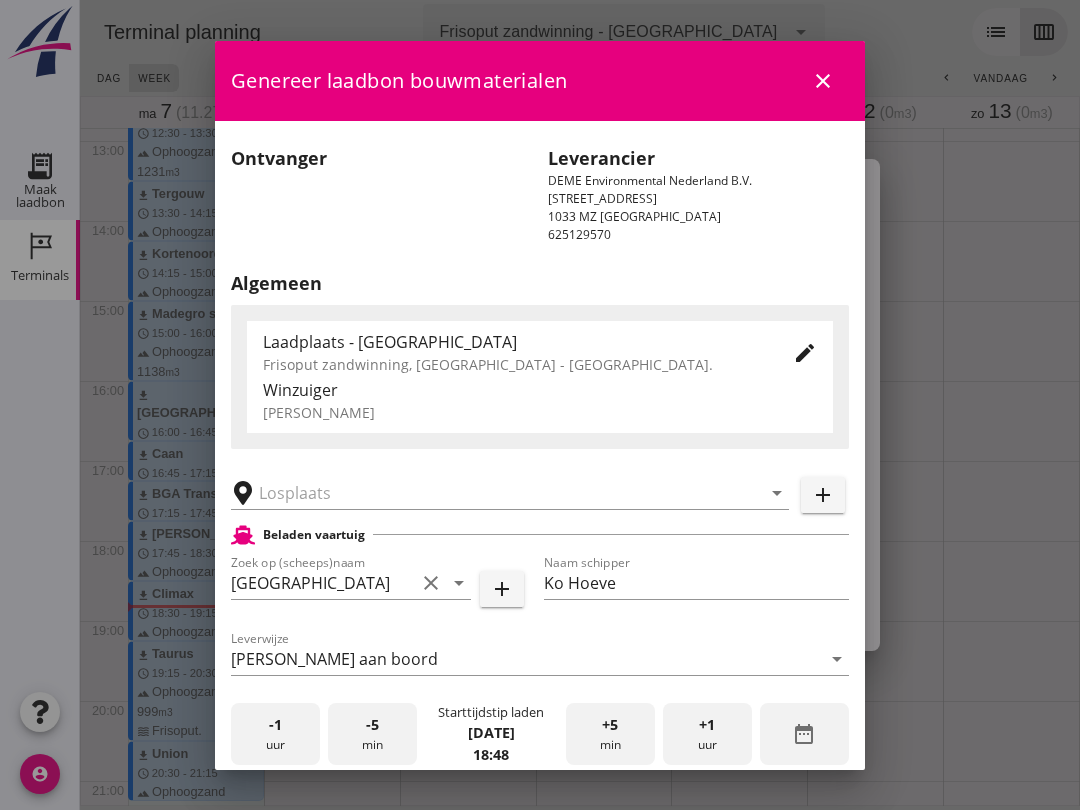 click at bounding box center (496, 493) 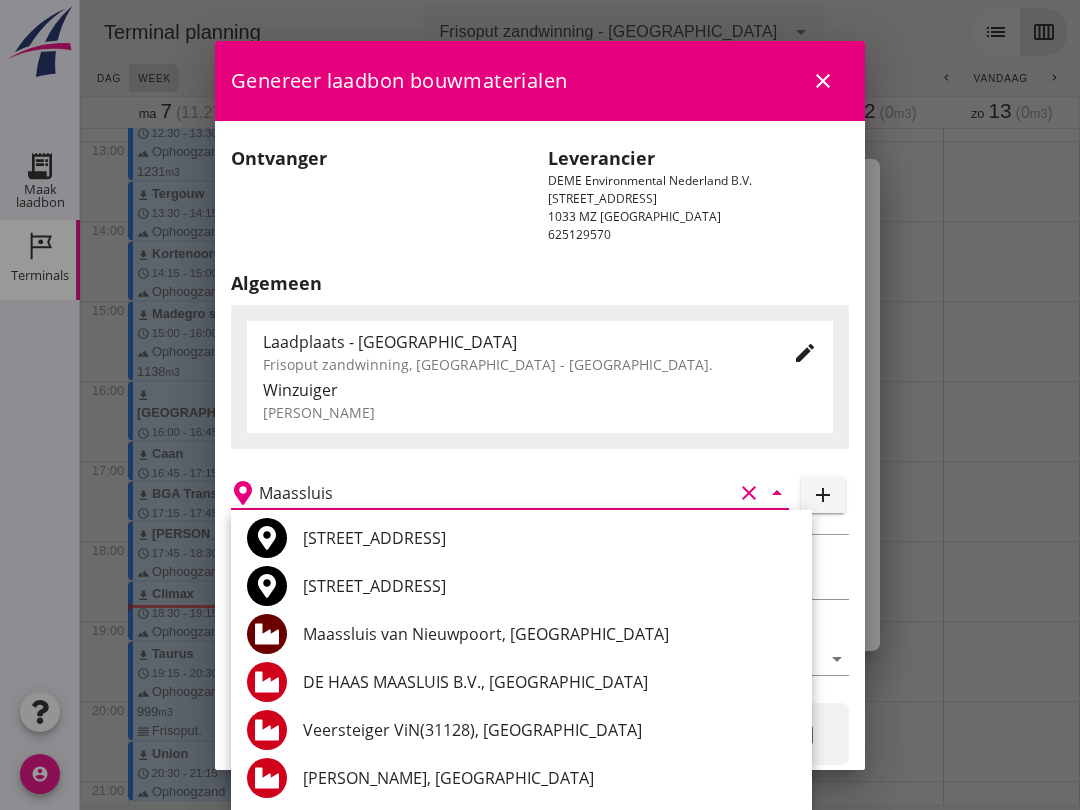 scroll, scrollTop: 52, scrollLeft: 0, axis: vertical 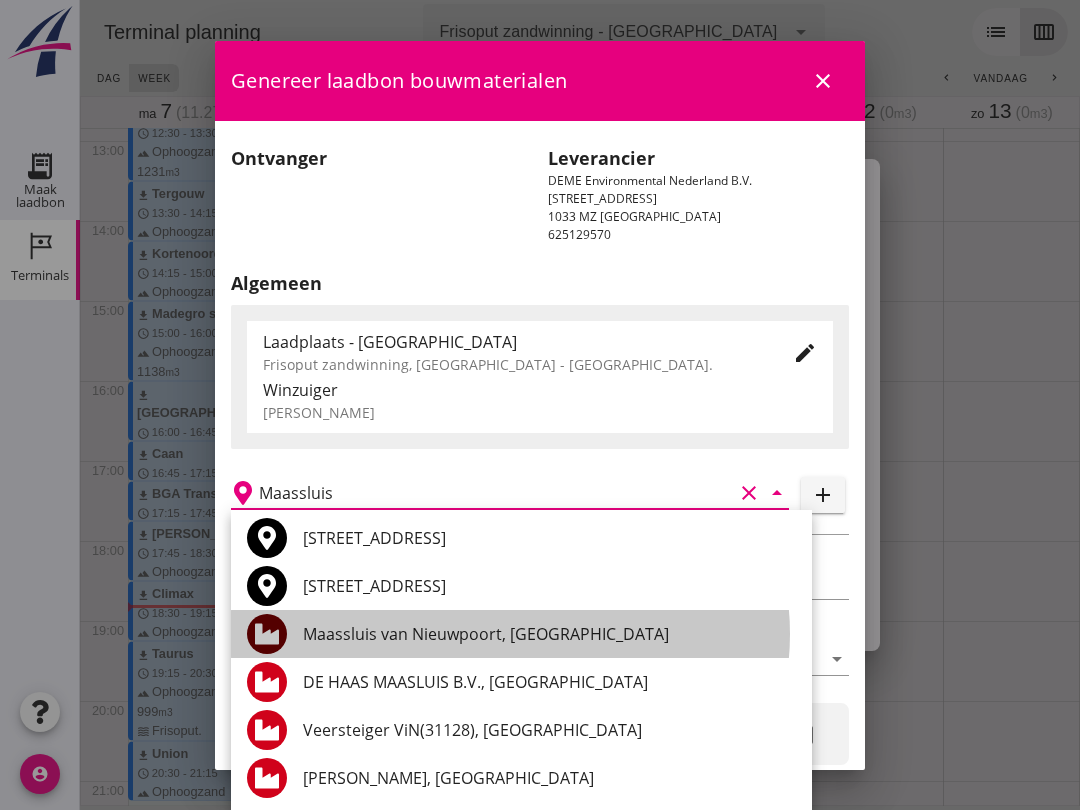 click on "Maassluis van Nieuwpoort, [GEOGRAPHIC_DATA]" at bounding box center [549, 634] 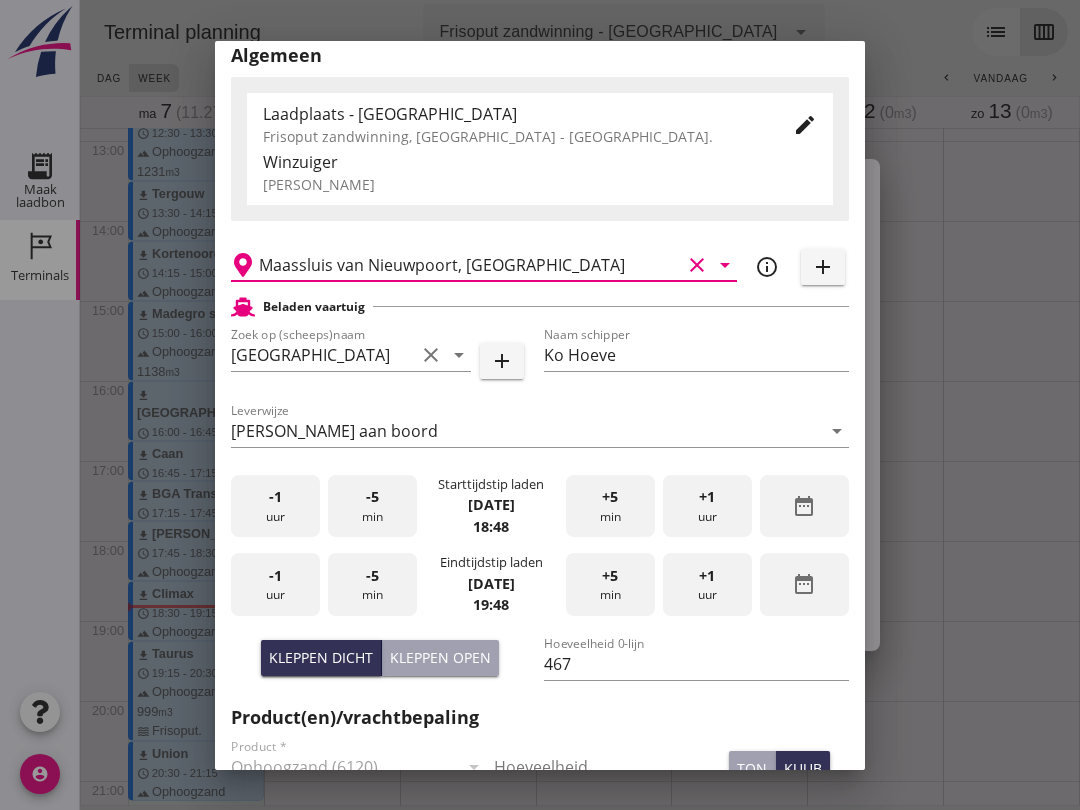 scroll, scrollTop: 229, scrollLeft: 0, axis: vertical 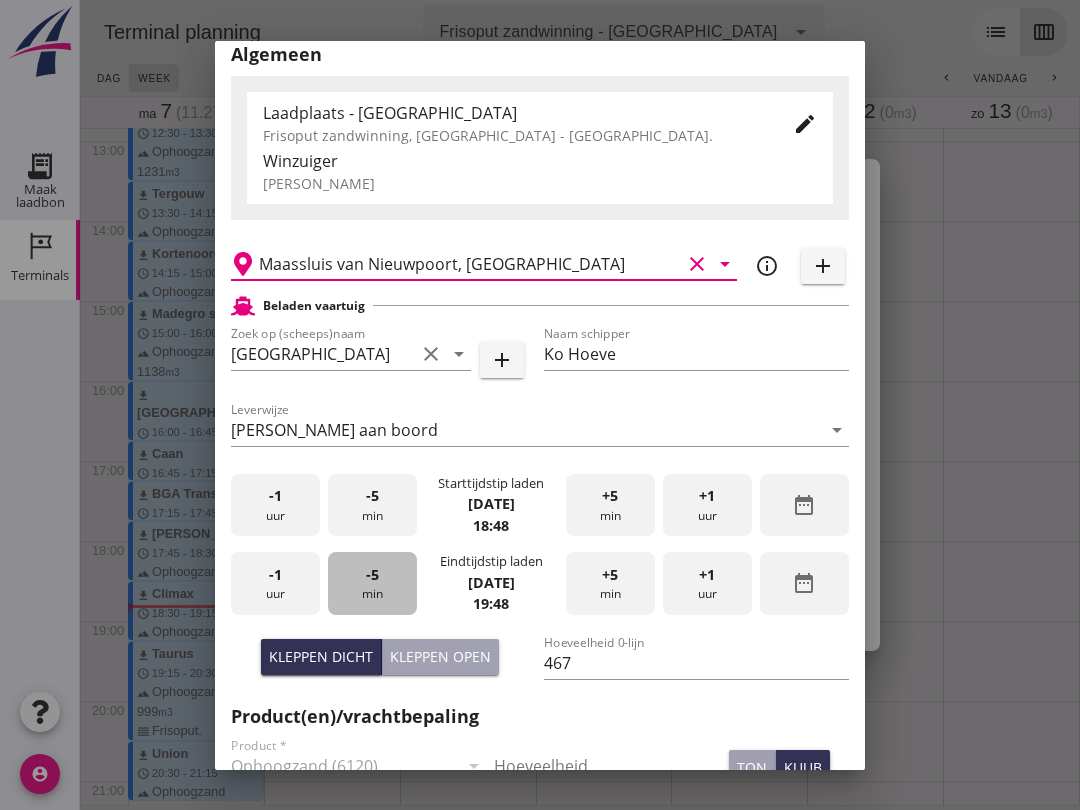 click on "-5  min" at bounding box center [372, 583] 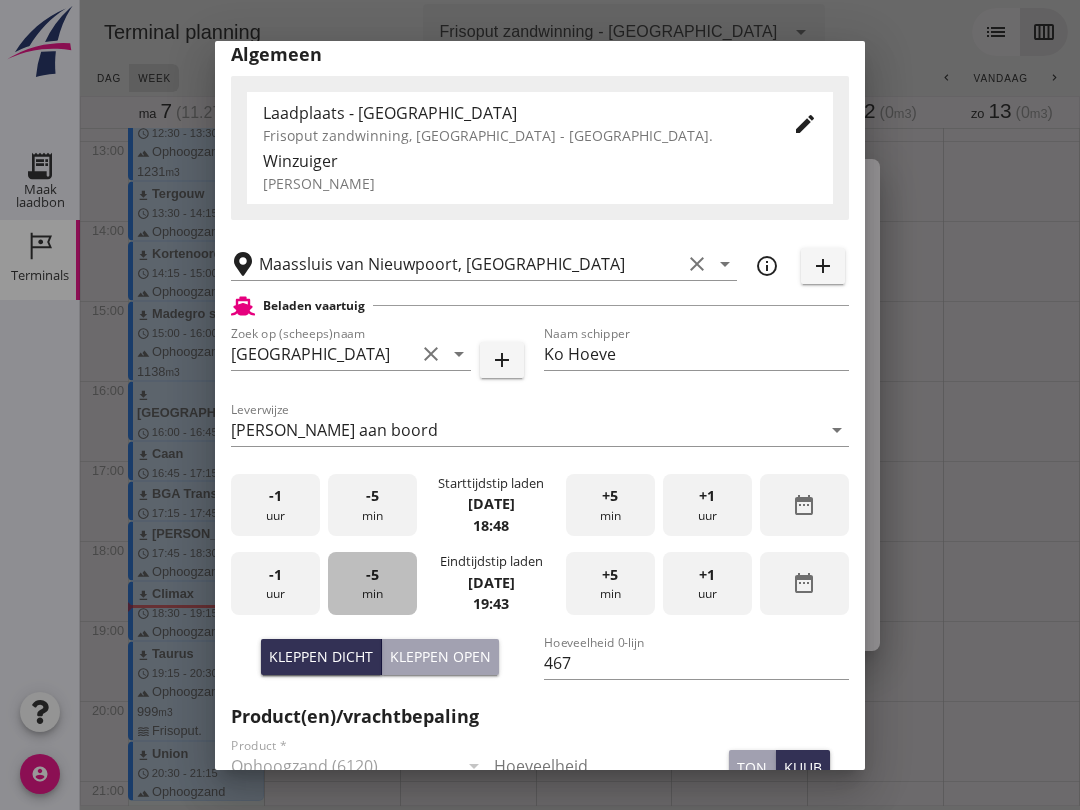 click on "-5  min" at bounding box center (372, 583) 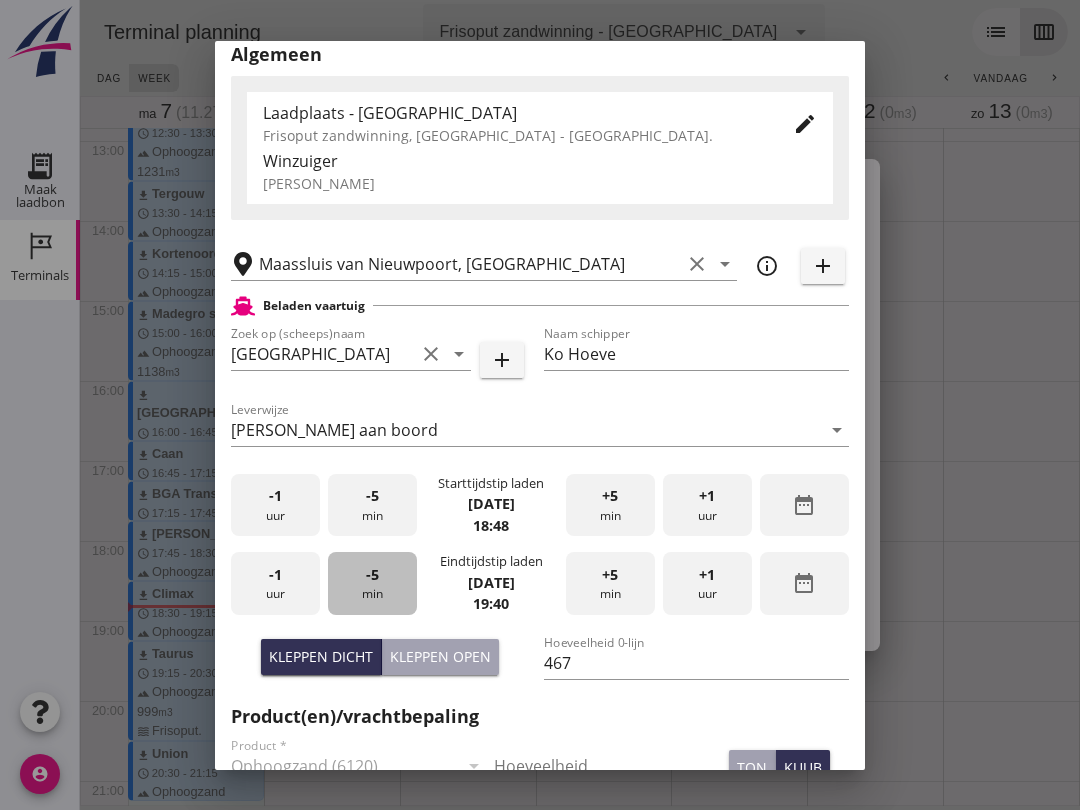 click on "-5  min" at bounding box center [372, 583] 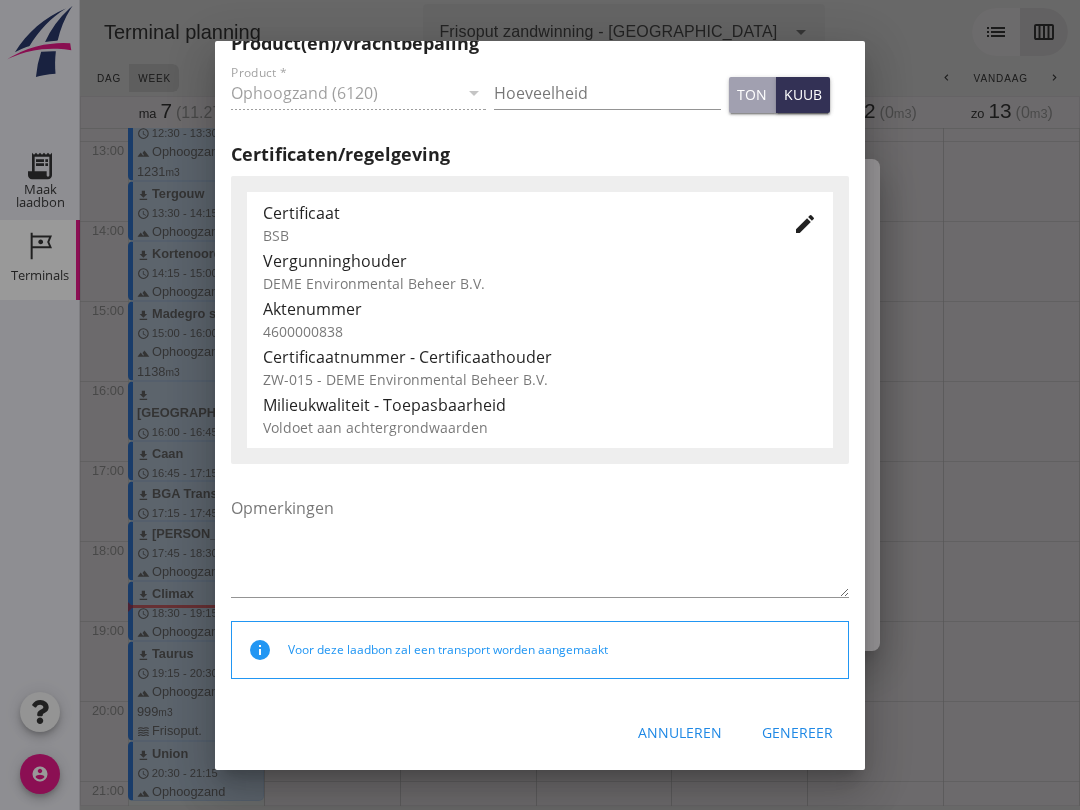 scroll, scrollTop: 900, scrollLeft: 0, axis: vertical 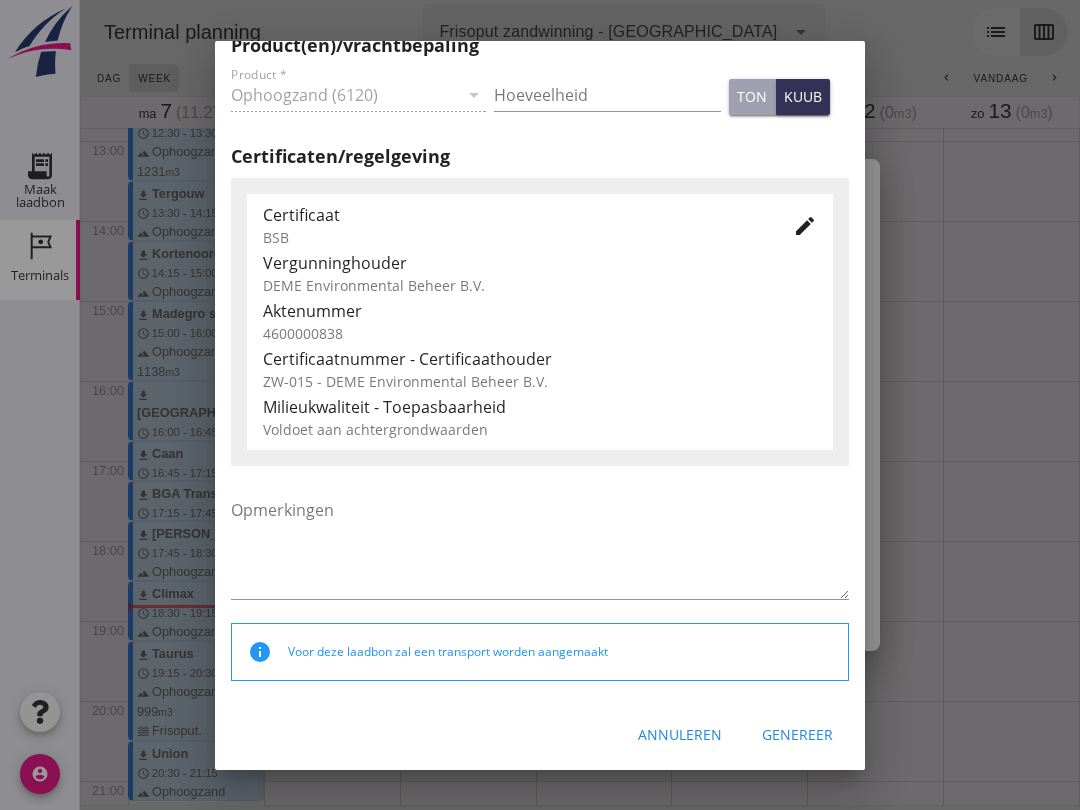 click at bounding box center (540, 405) 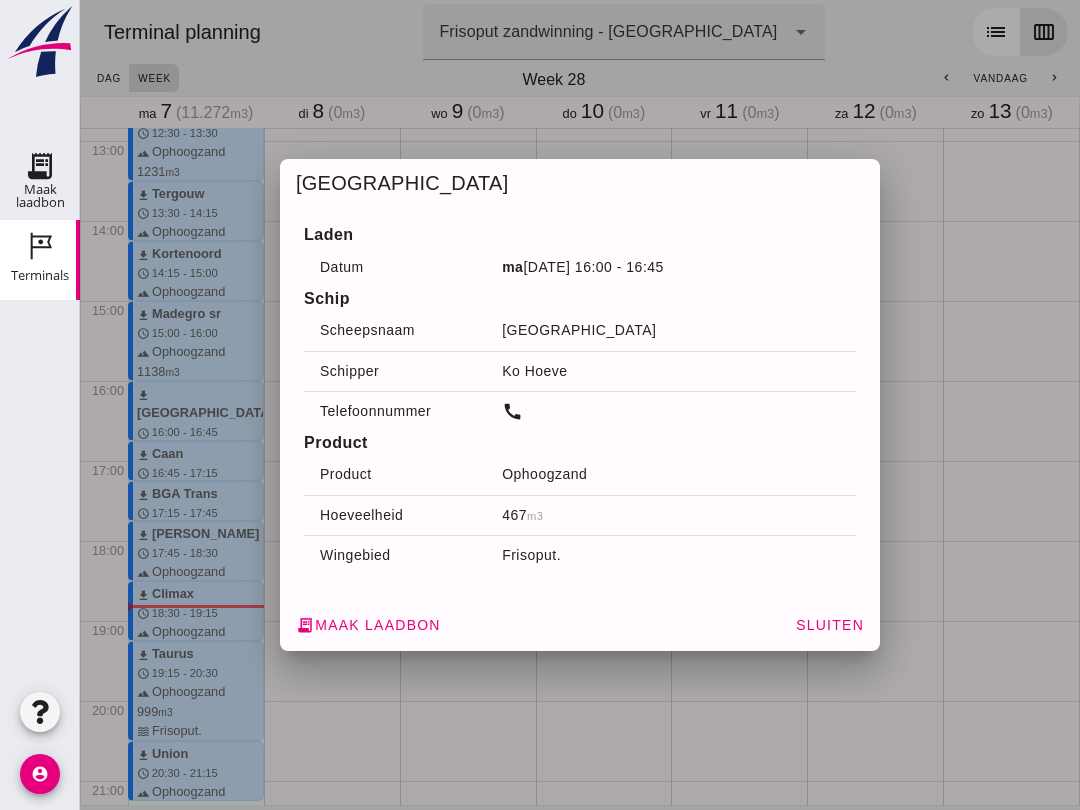 click on "Sluiten" 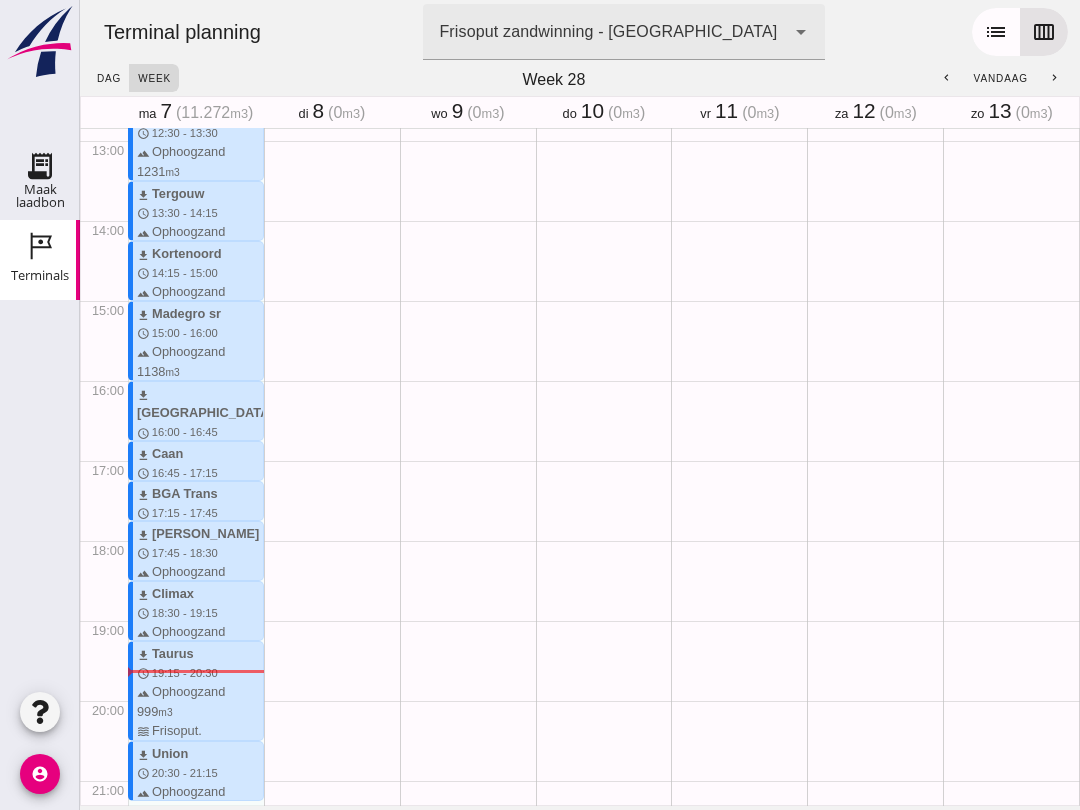 click on "Maak laadbon" at bounding box center [40, 196] 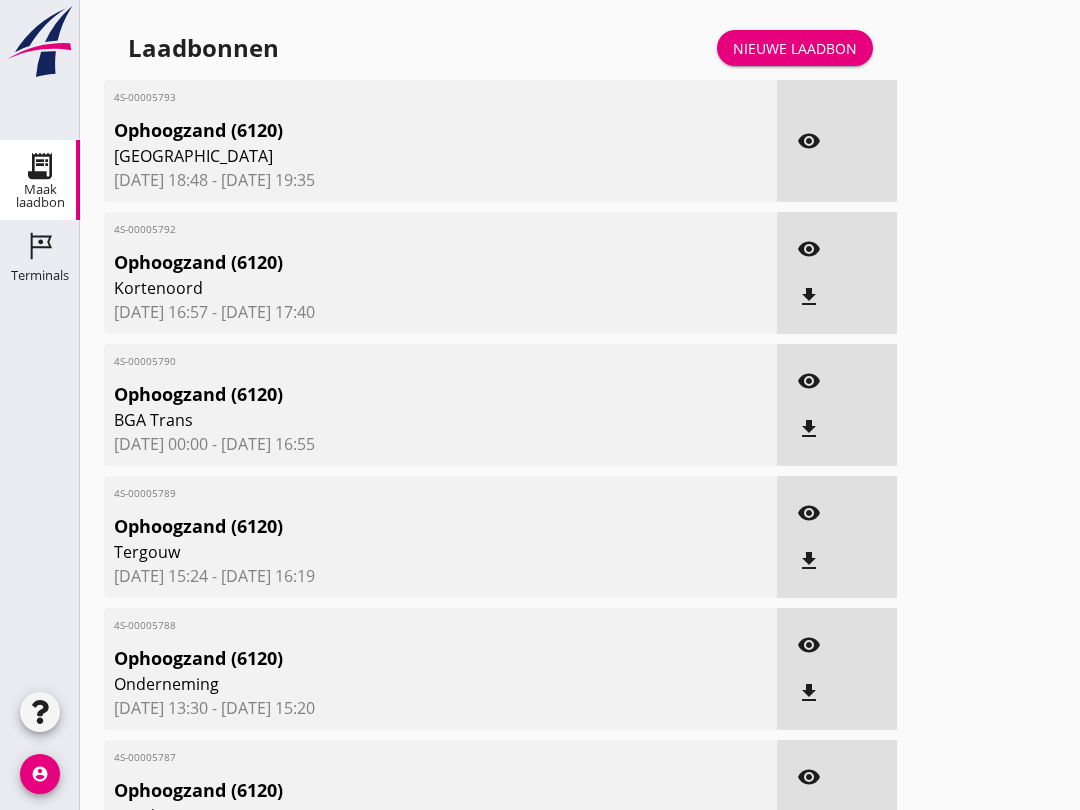 click on "Terminals" 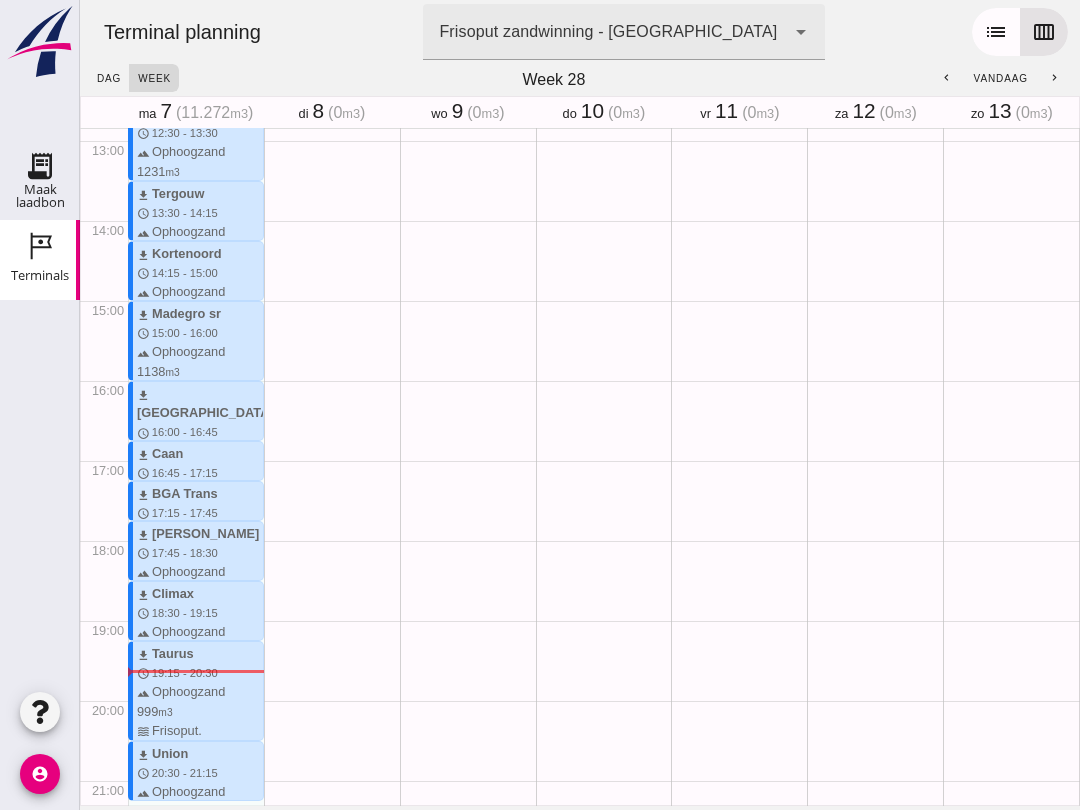 scroll, scrollTop: 1027, scrollLeft: 0, axis: vertical 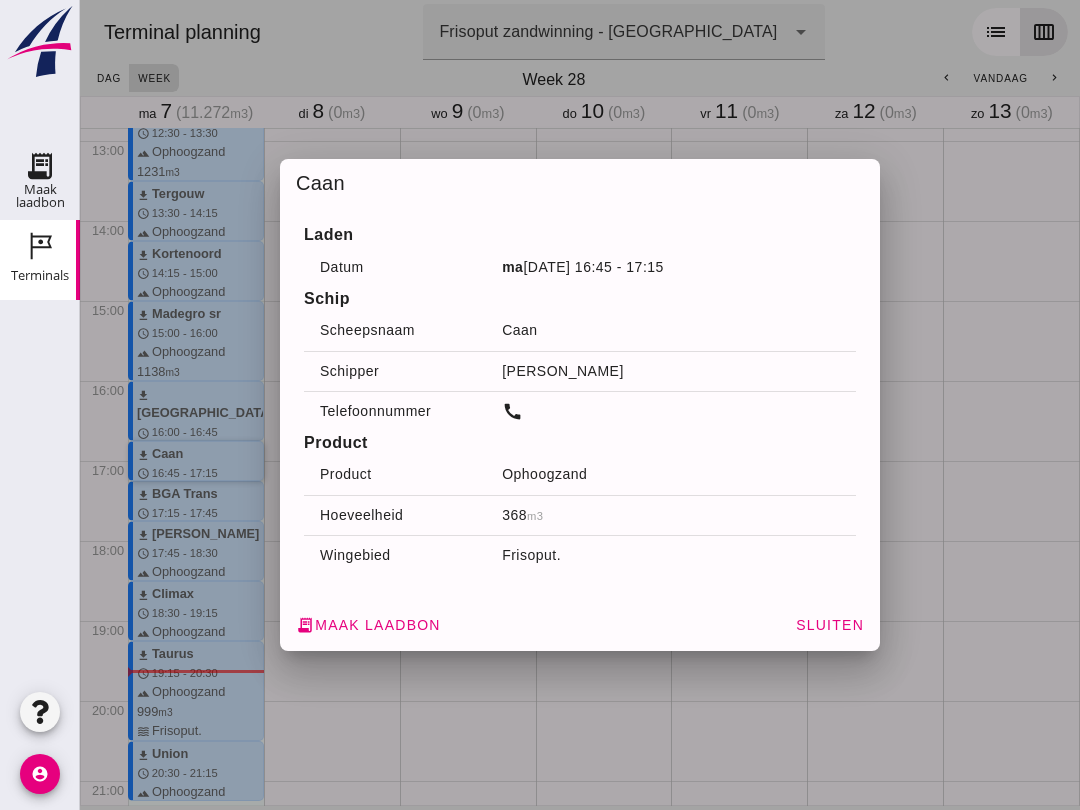 click on "receipt_long  Maak laadbon" 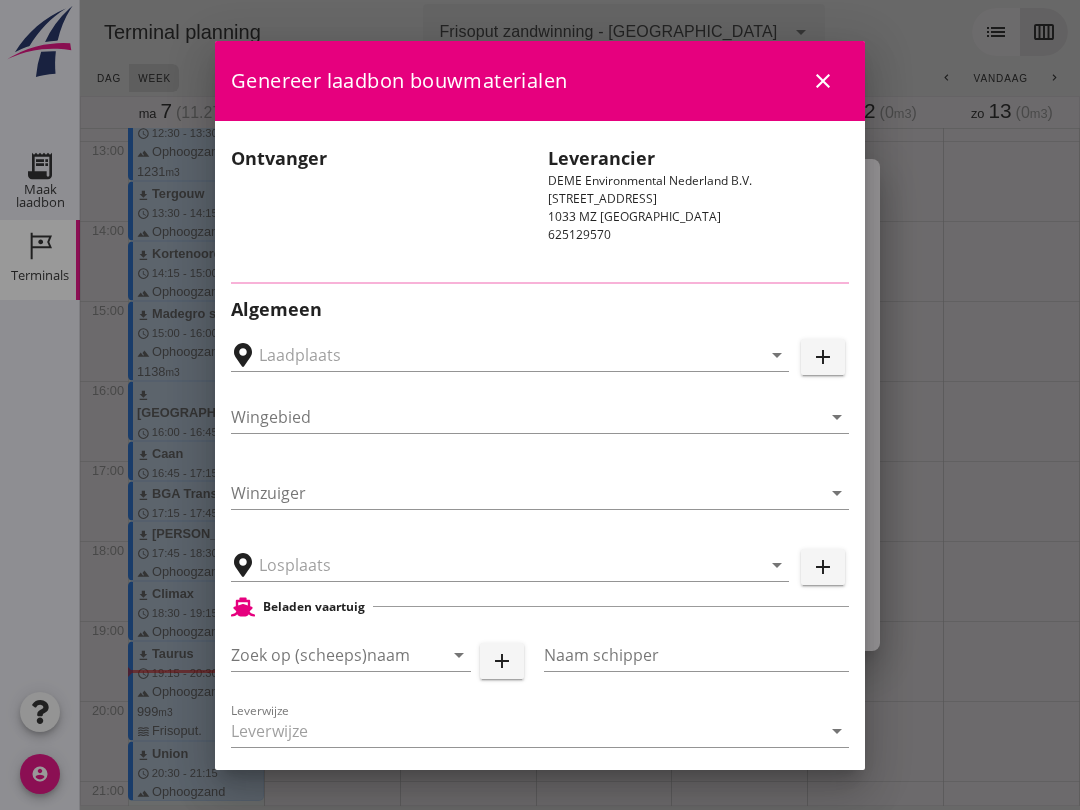 type on "Caan" 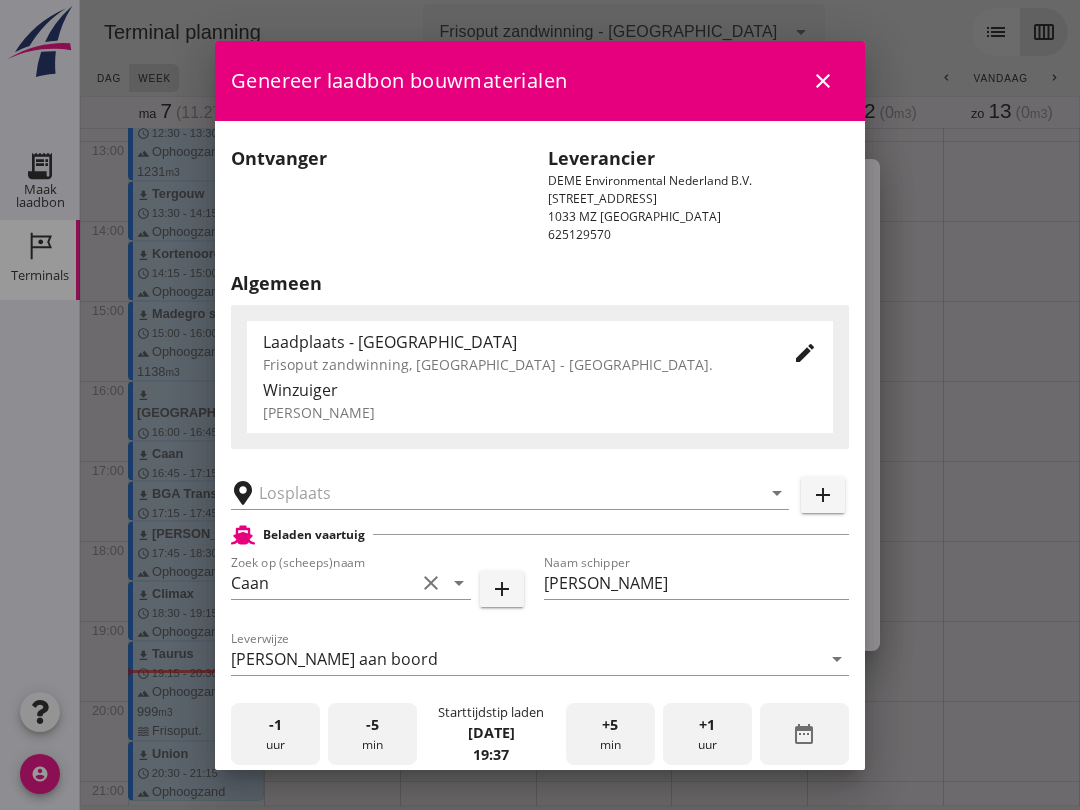 click at bounding box center (496, 493) 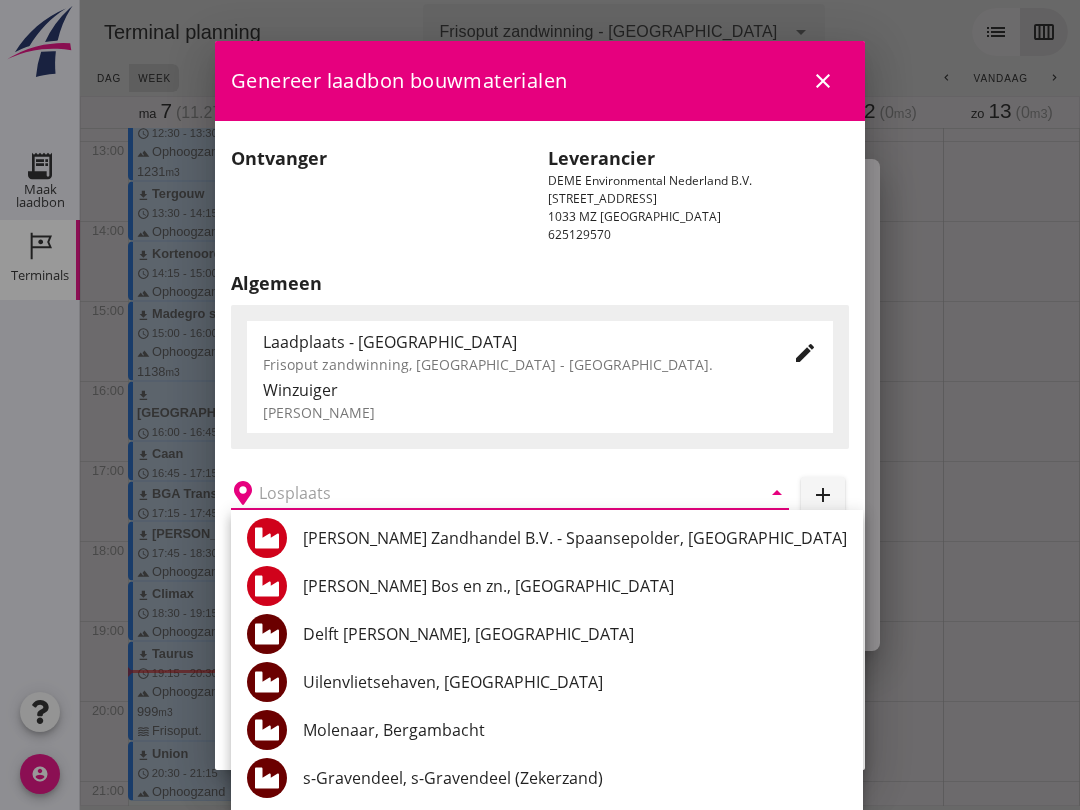 scroll, scrollTop: 100, scrollLeft: 0, axis: vertical 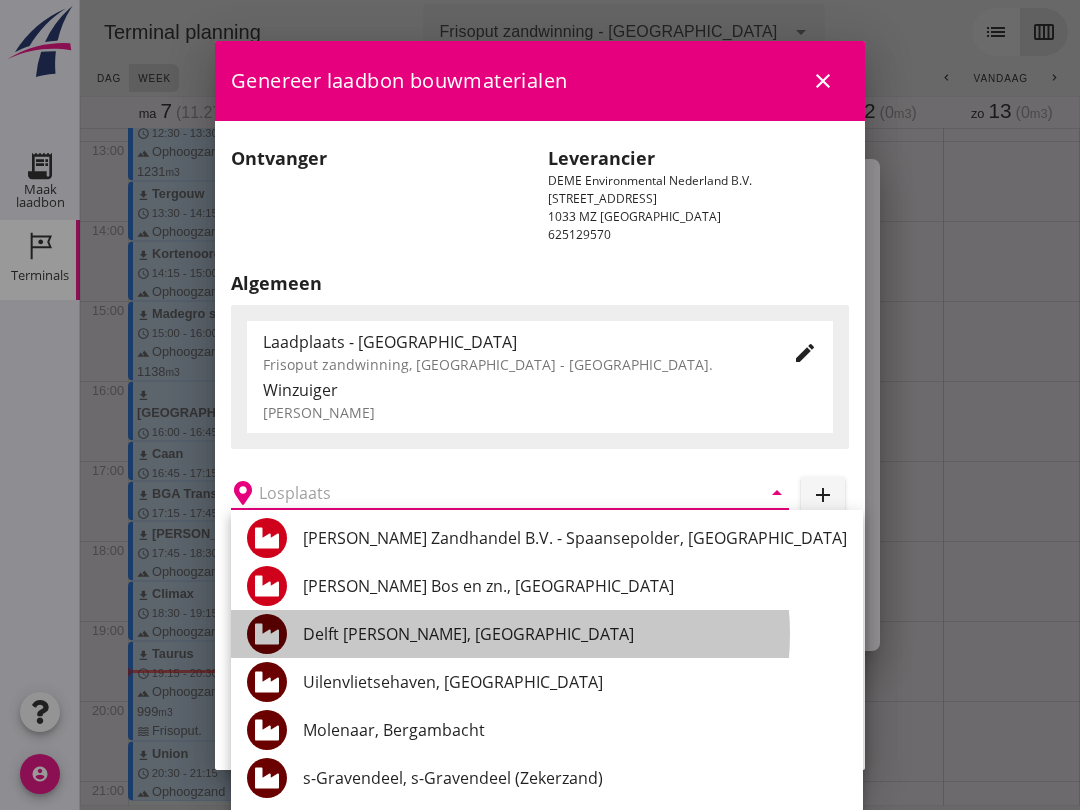 click on "Delft [PERSON_NAME], [GEOGRAPHIC_DATA]" at bounding box center [575, 634] 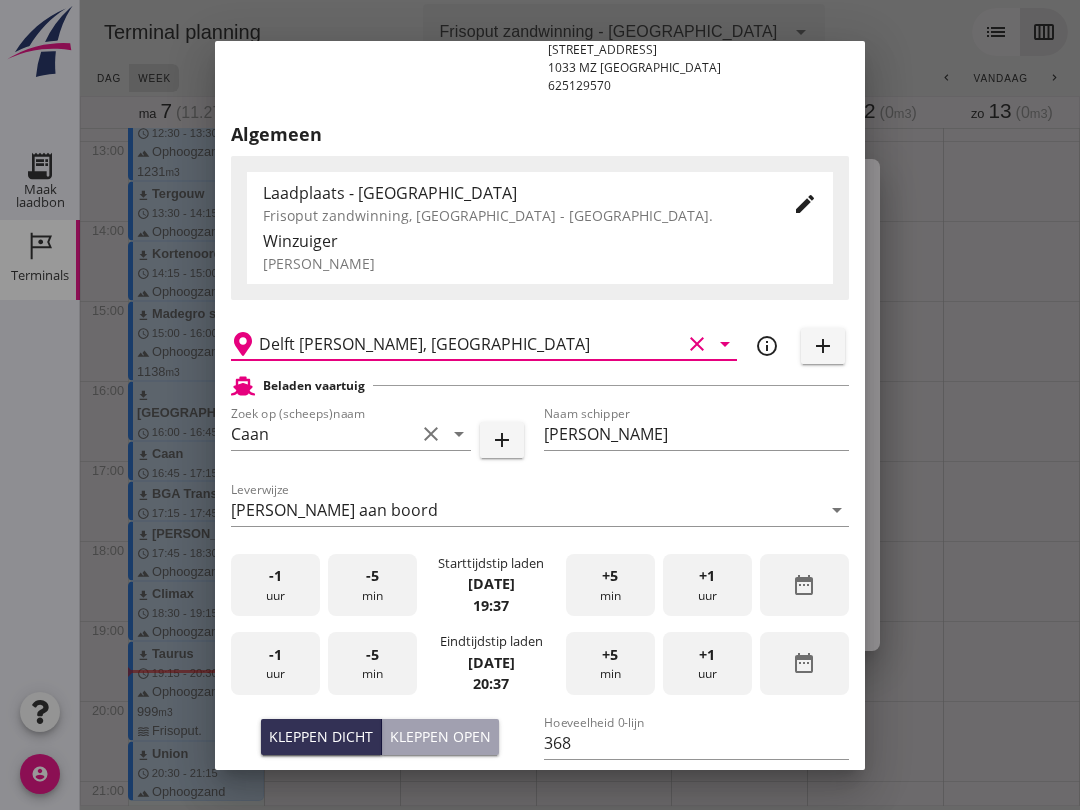 scroll, scrollTop: 153, scrollLeft: 0, axis: vertical 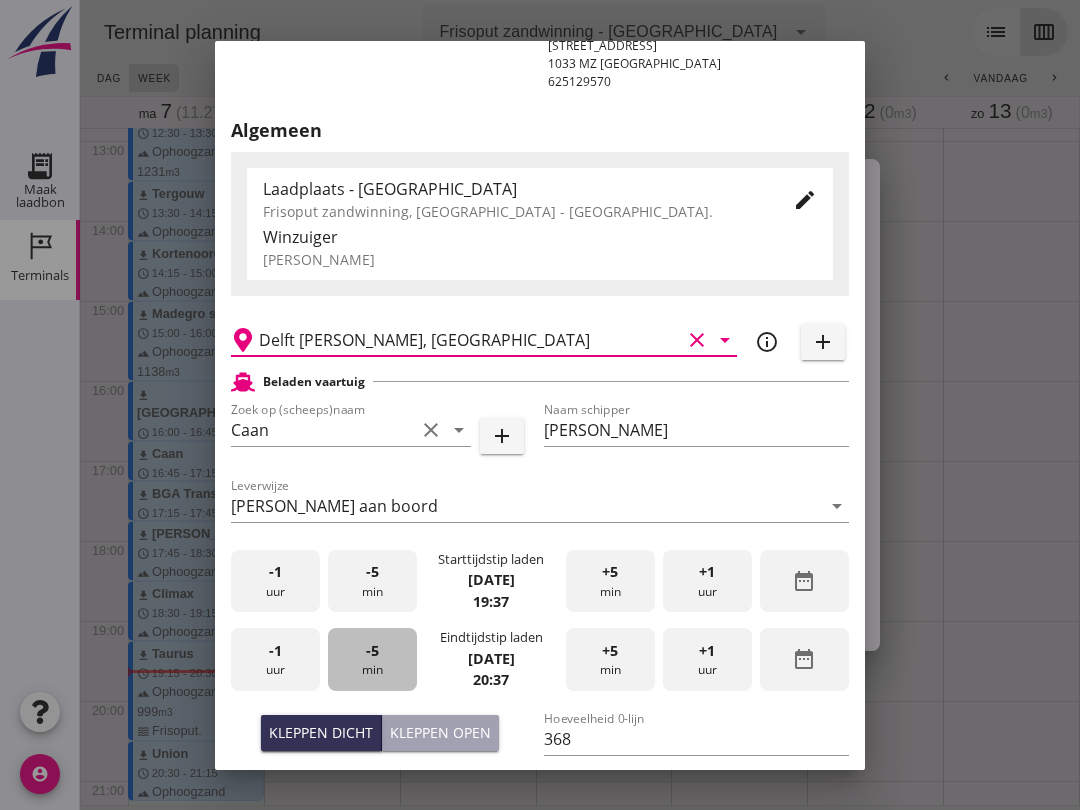 click on "-5  min" at bounding box center (372, 659) 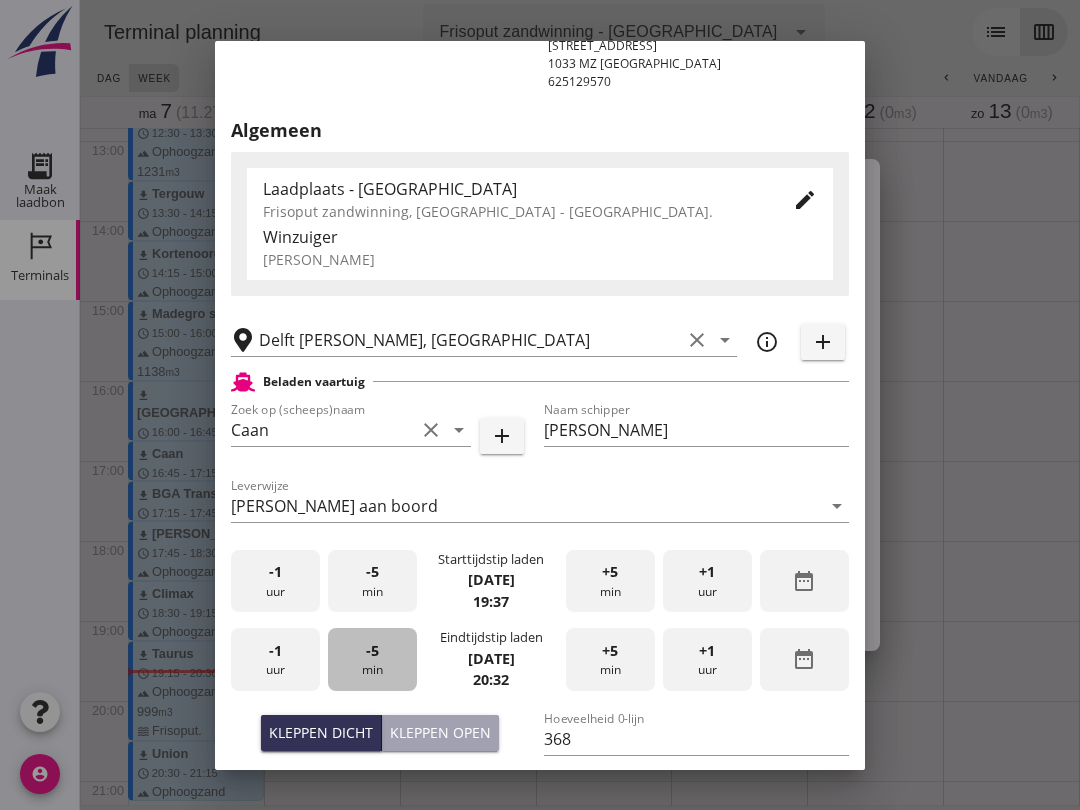 click on "-5  min" at bounding box center (372, 659) 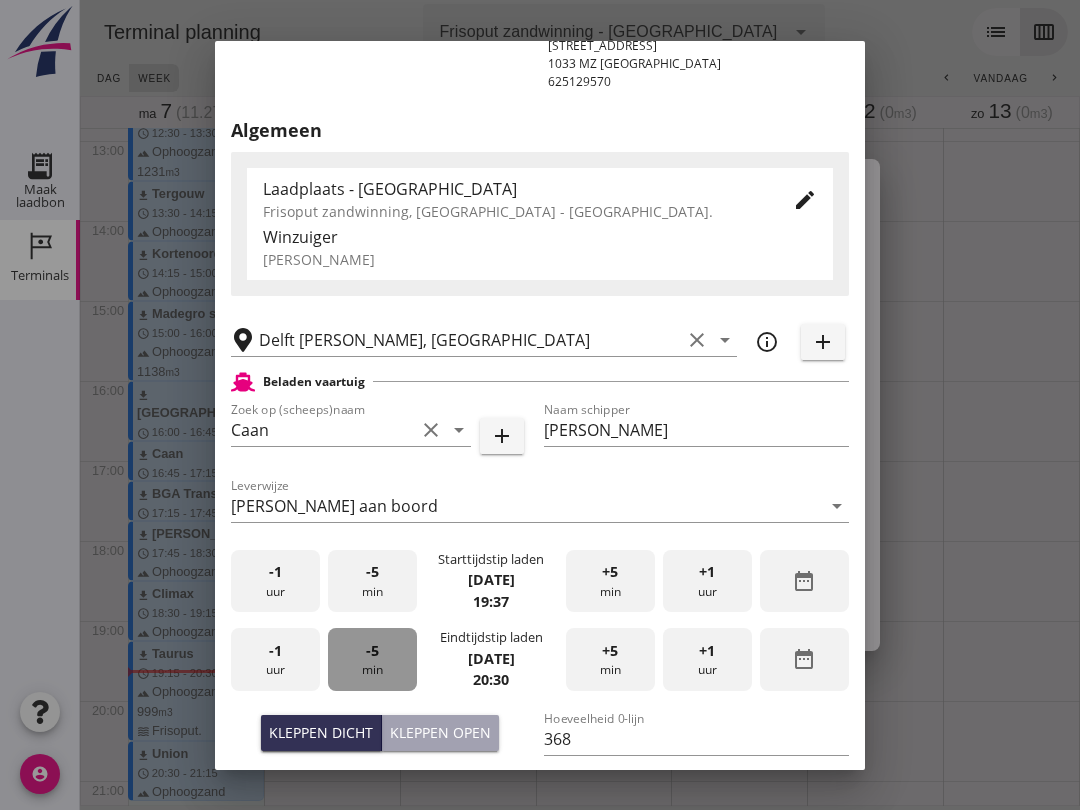 click on "-5  min" at bounding box center [372, 659] 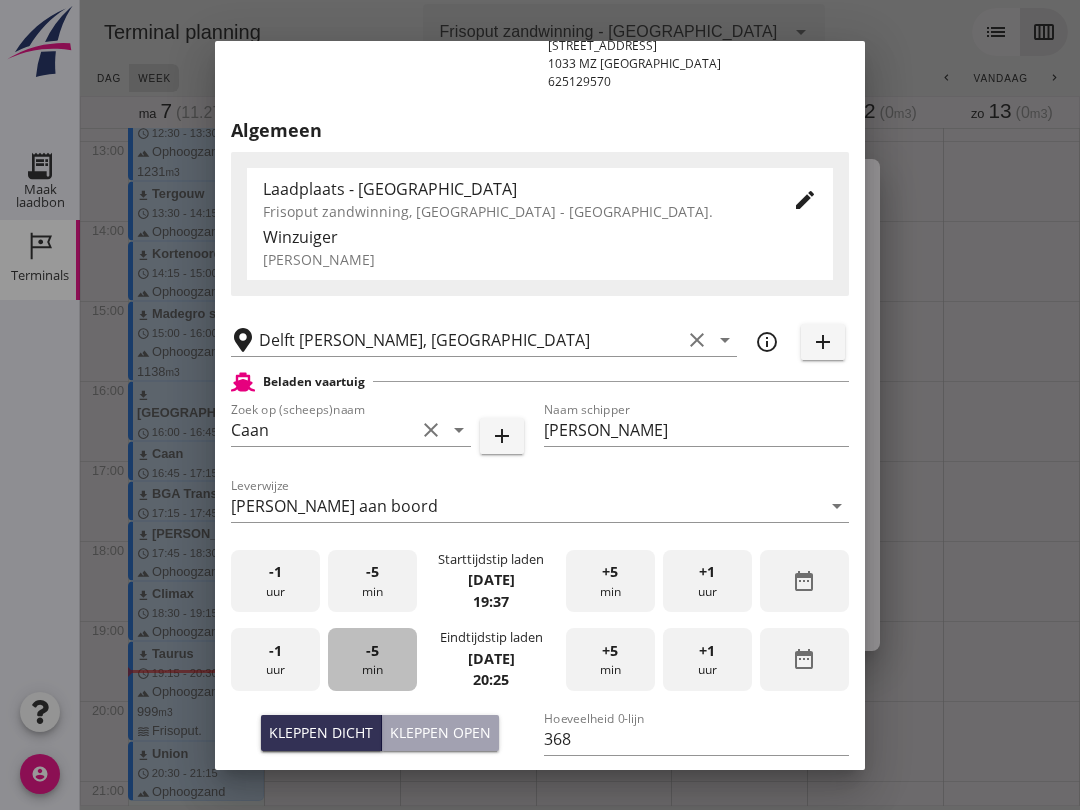 click on "-5  min" at bounding box center [372, 659] 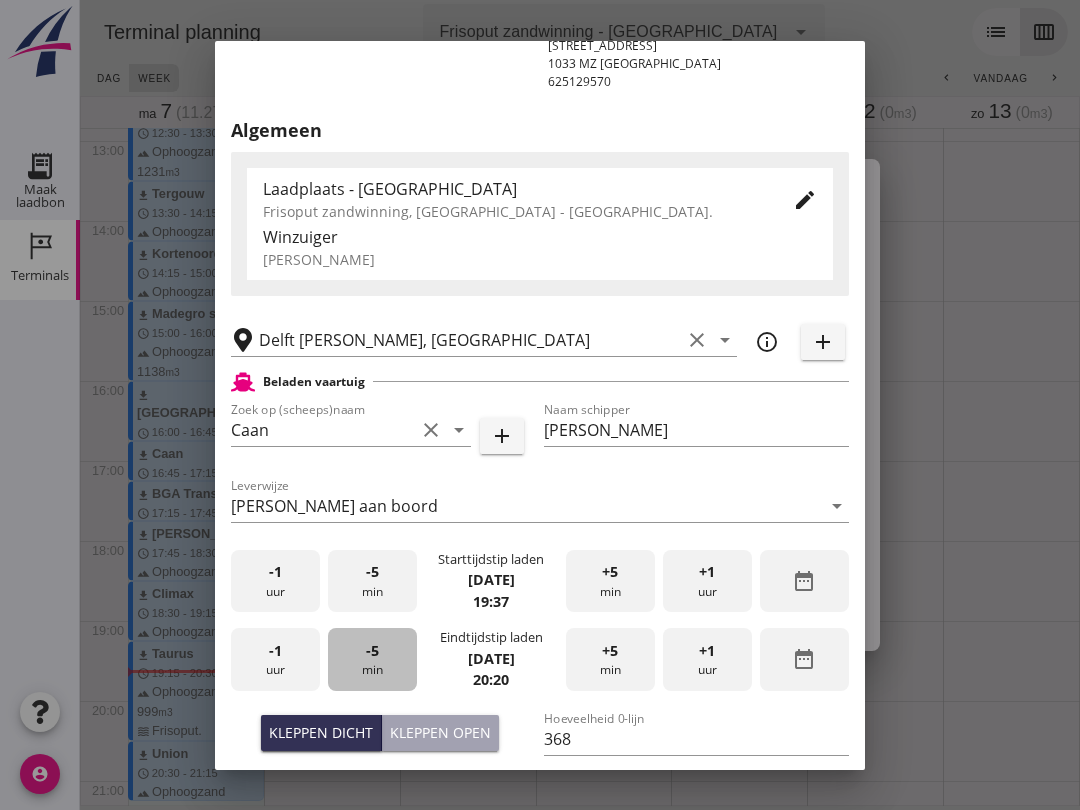 click on "-5  min" at bounding box center (372, 659) 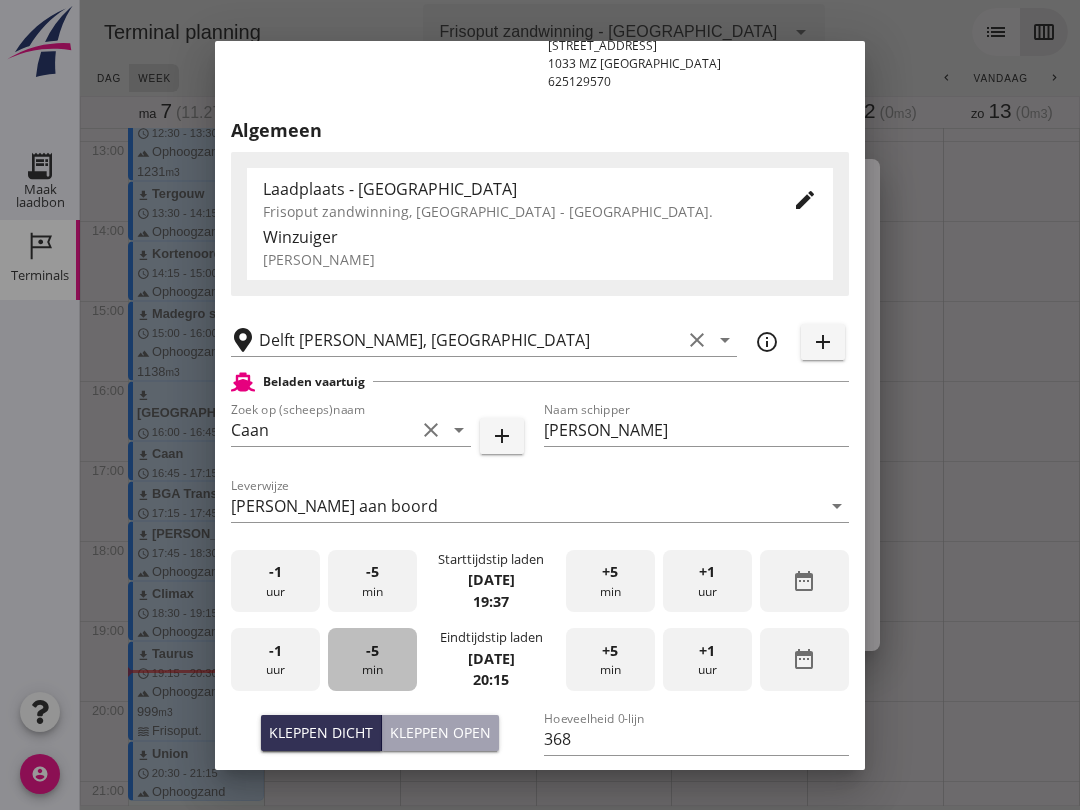 click on "-5  min" at bounding box center [372, 659] 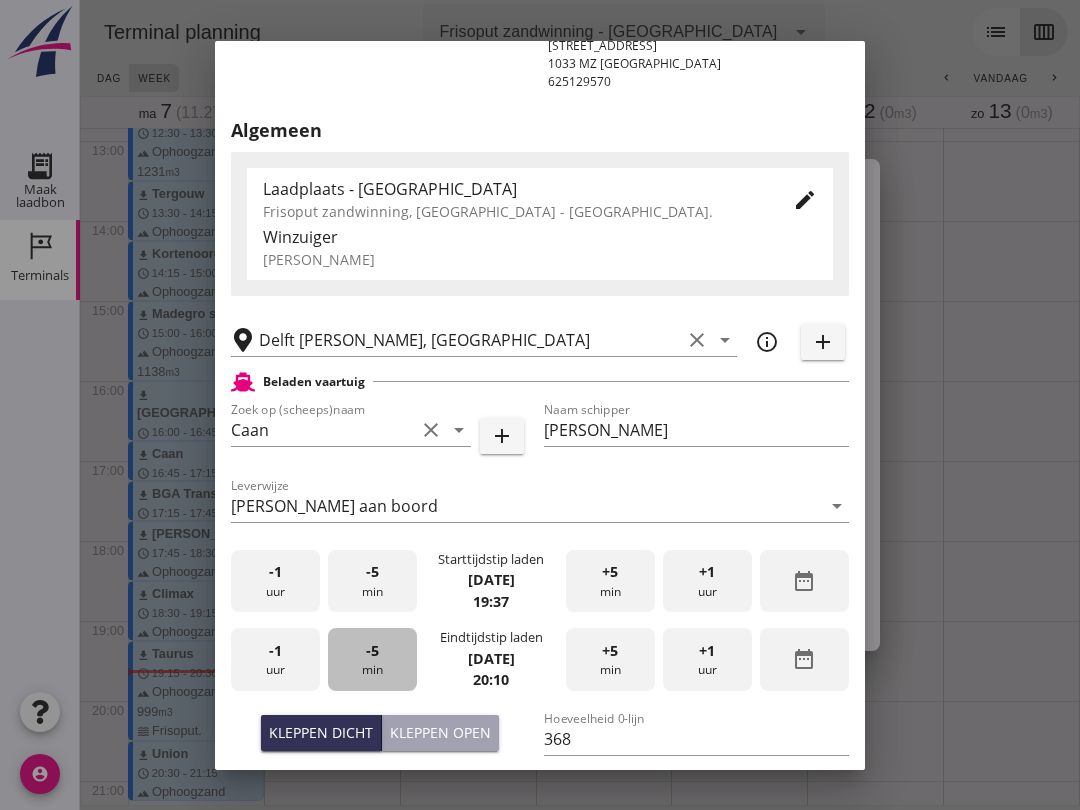 click on "-5  min" at bounding box center (372, 659) 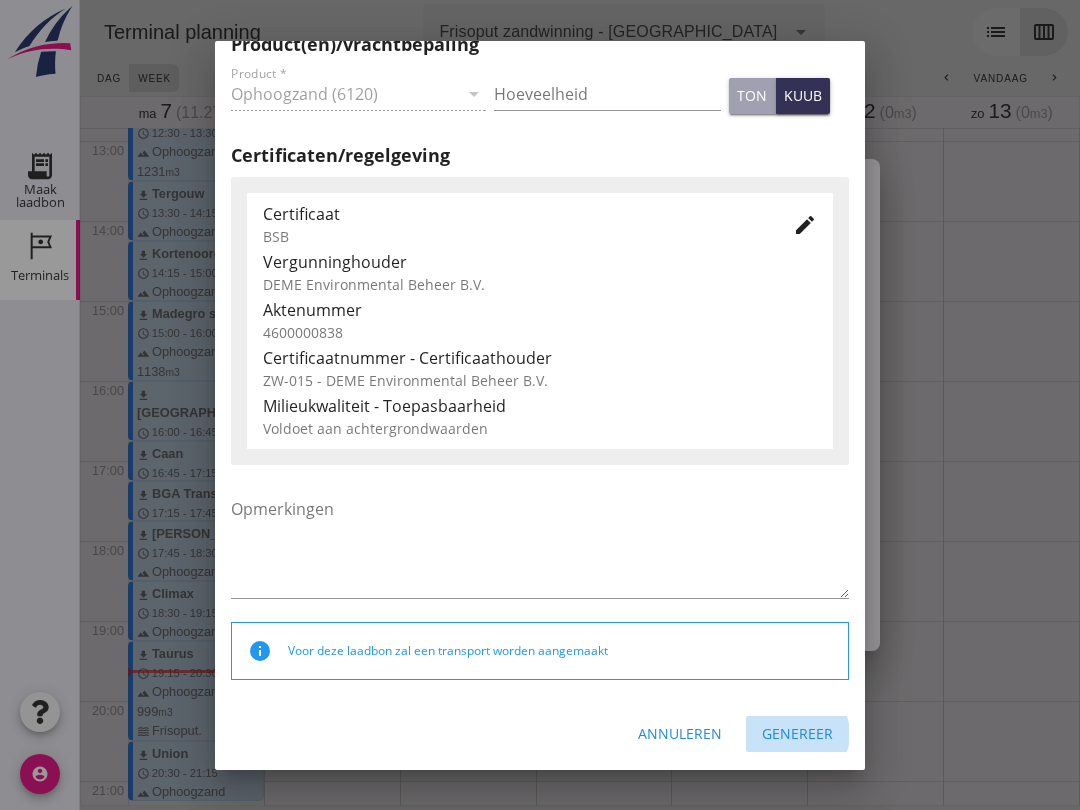 click on "Genereer" at bounding box center [797, 733] 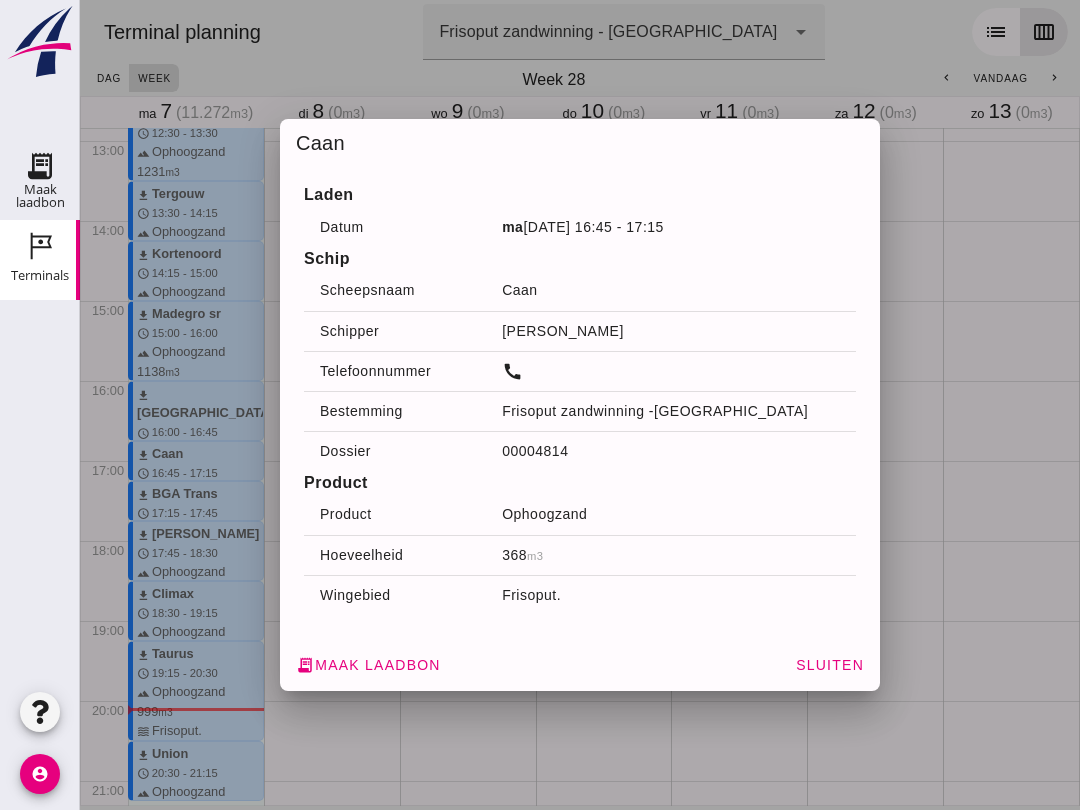 click on "Sluiten" 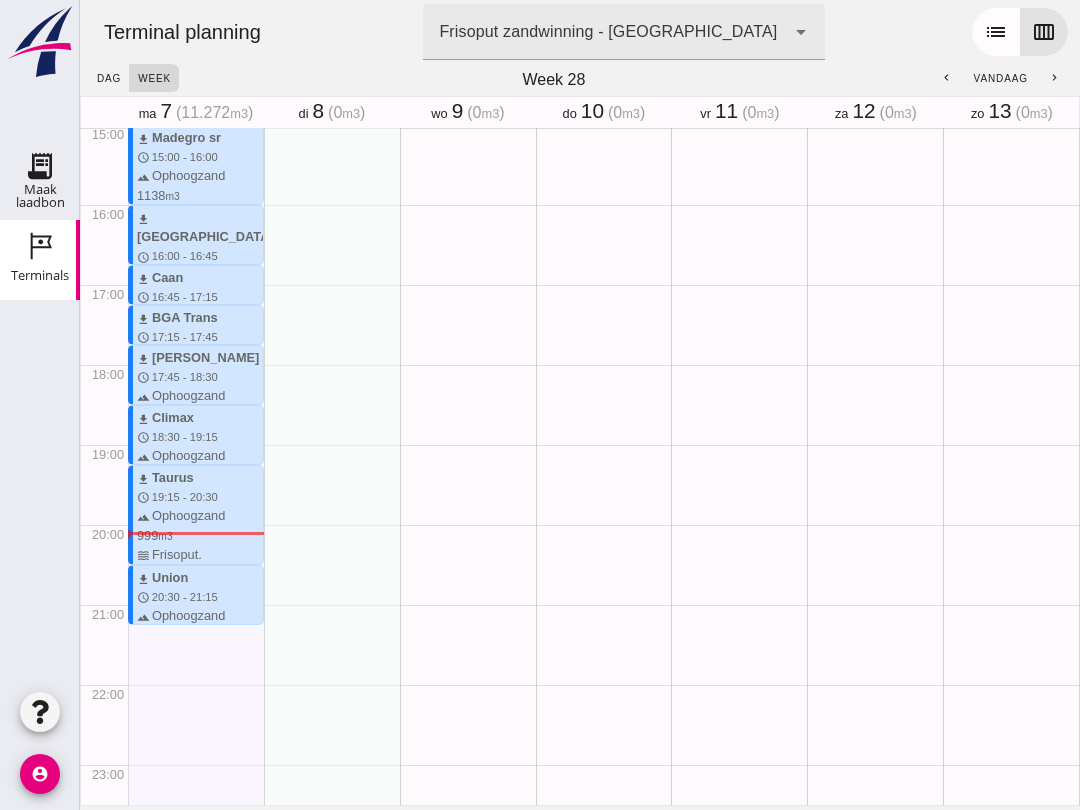 scroll, scrollTop: 1205, scrollLeft: 0, axis: vertical 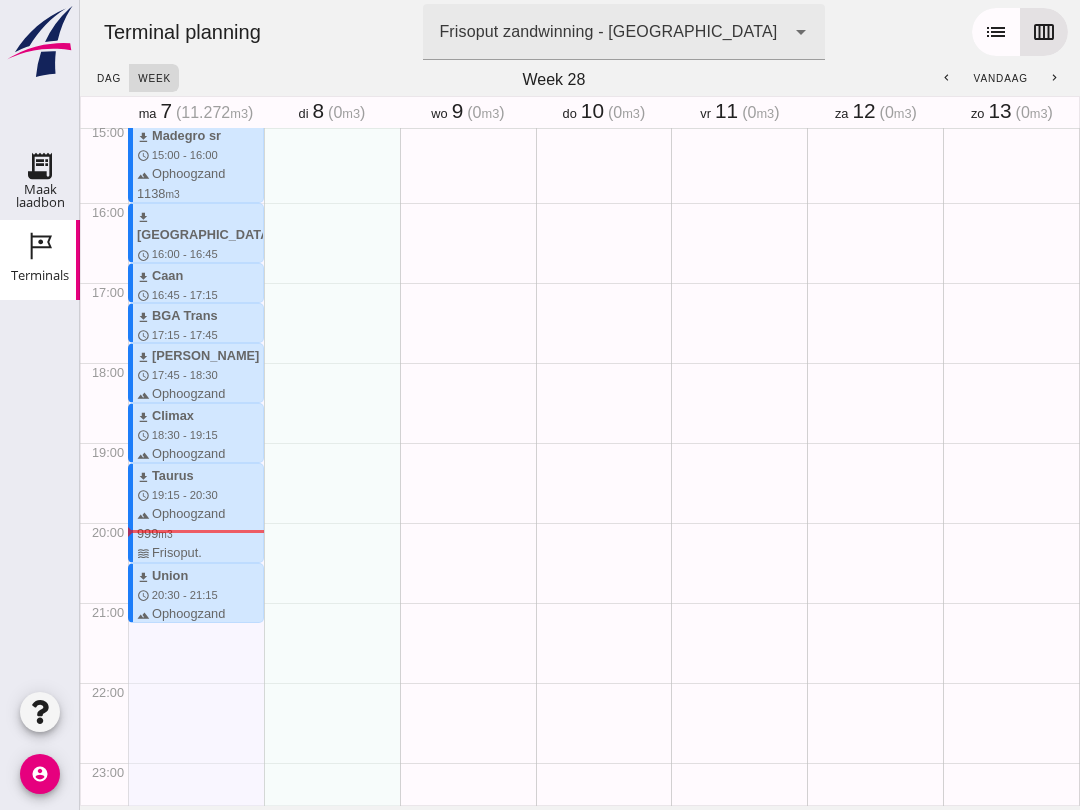 click on "dag" 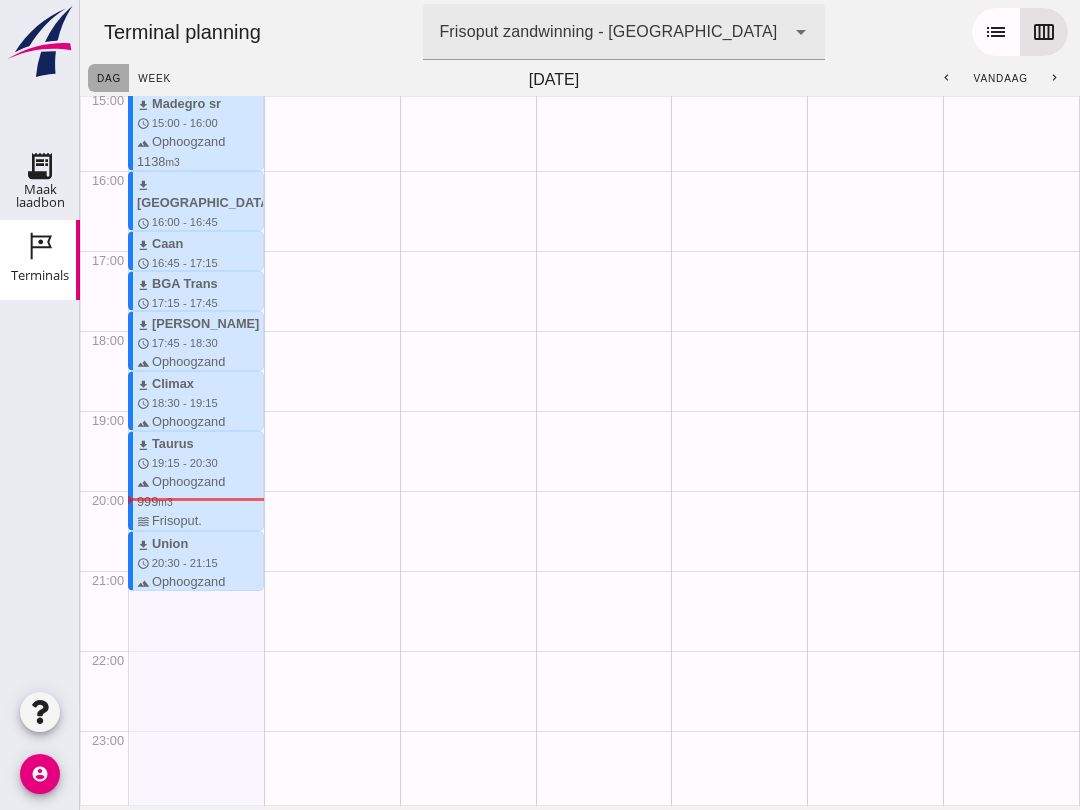 scroll, scrollTop: 1205, scrollLeft: 0, axis: vertical 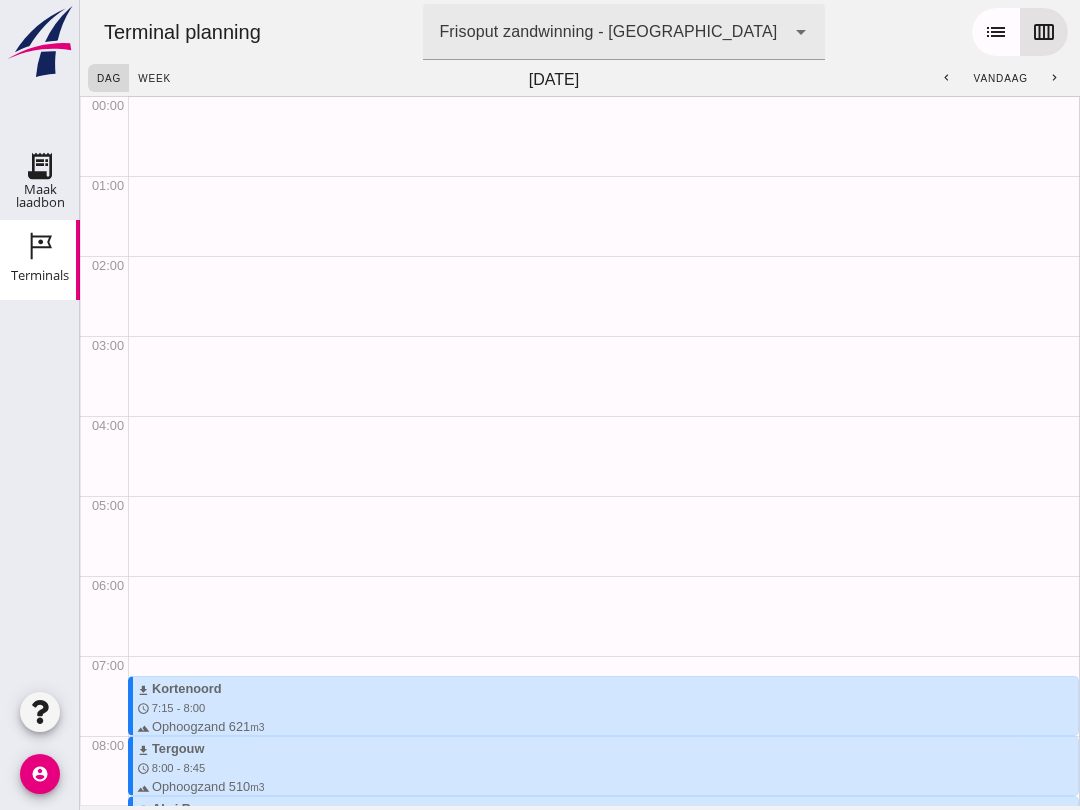 click on "week" 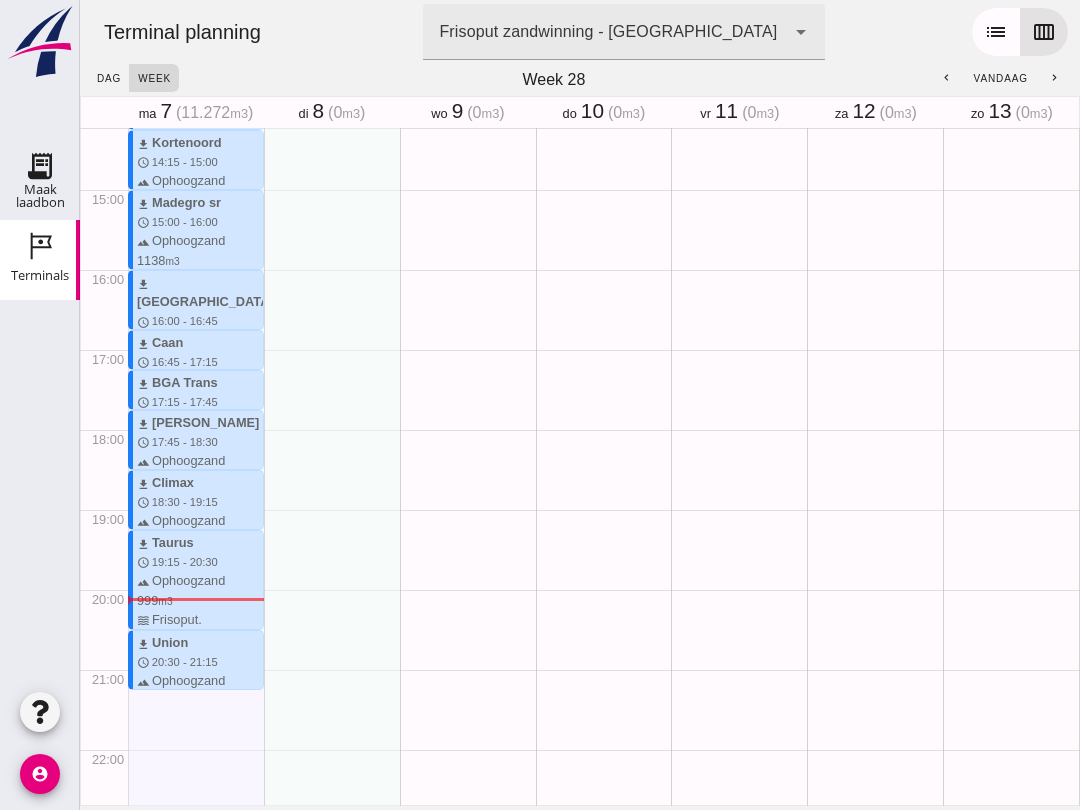 scroll, scrollTop: 1139, scrollLeft: 0, axis: vertical 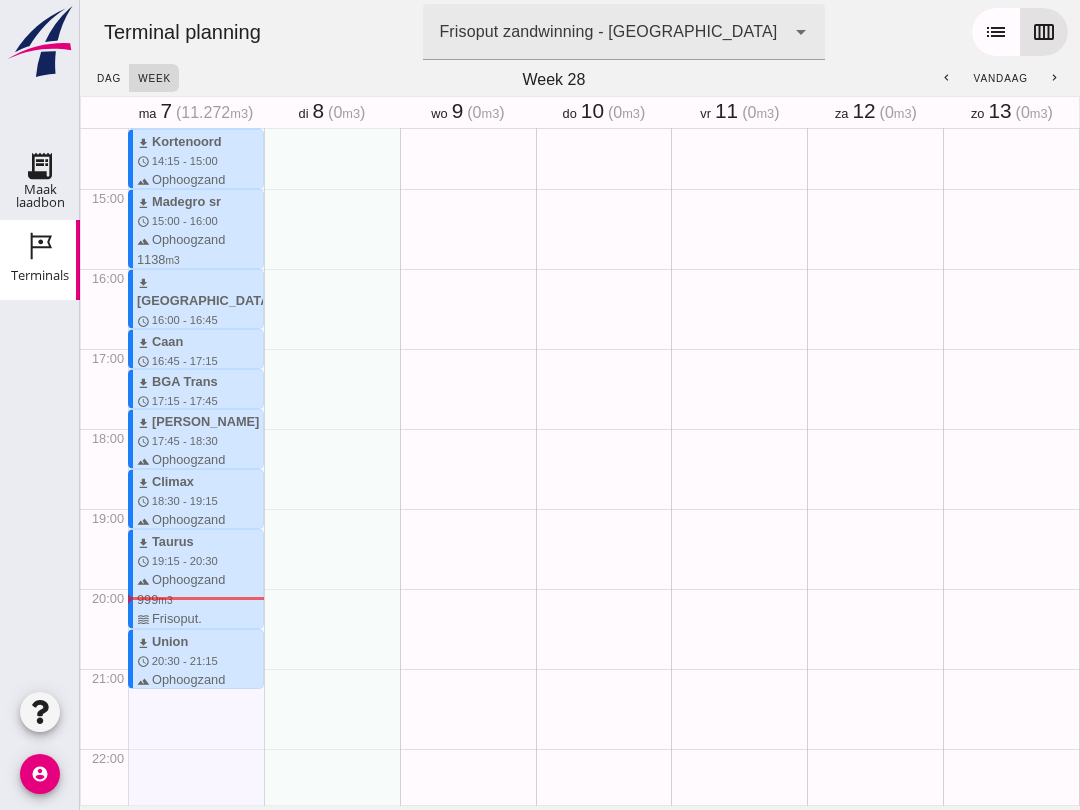 click on "Maak laadbon" 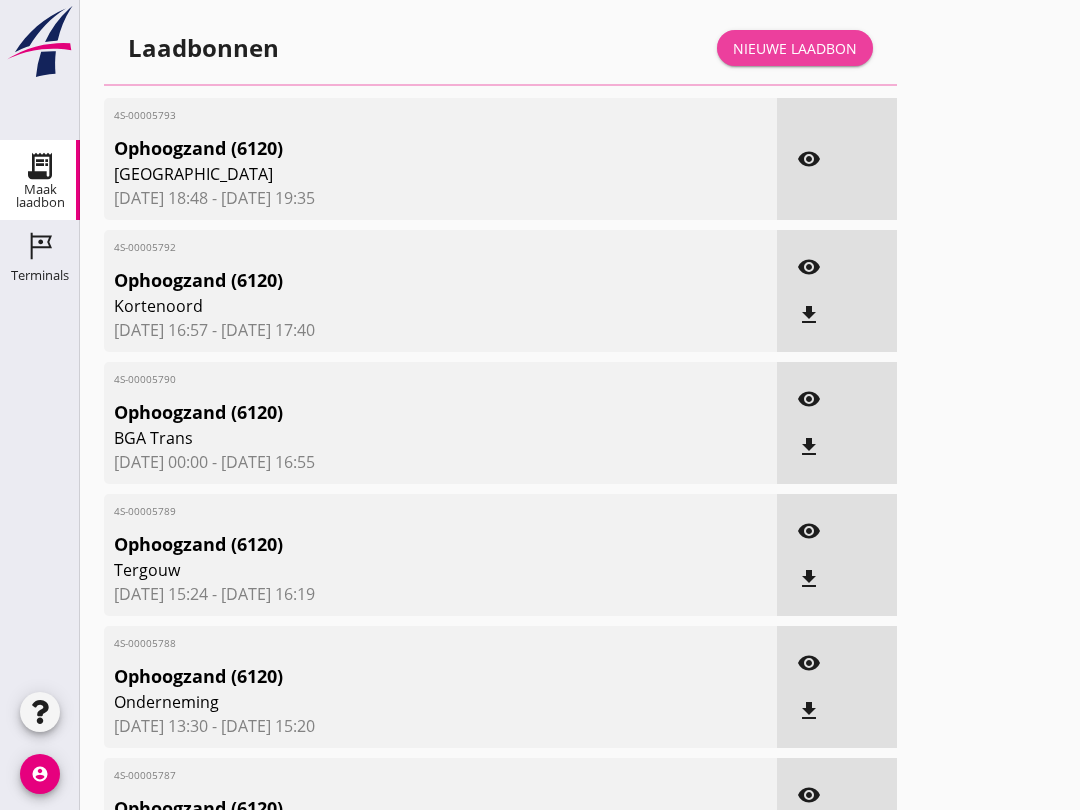 click on "Nieuwe laadbon" at bounding box center [795, 48] 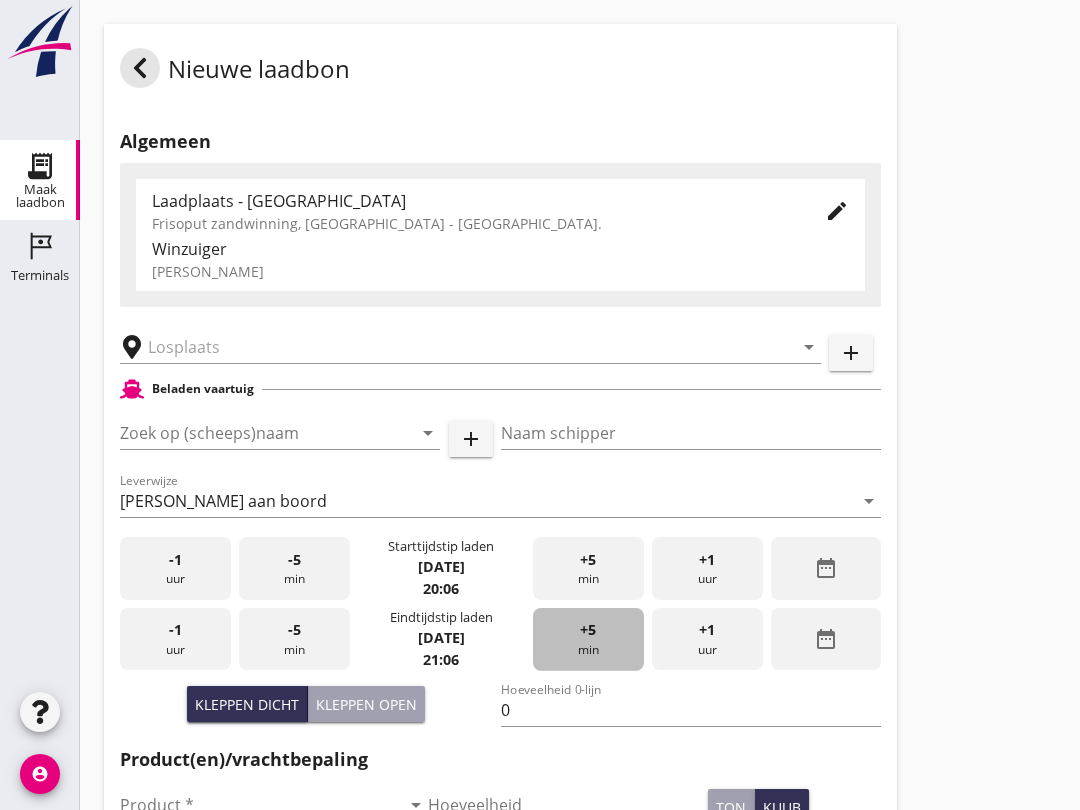 click on "+5" at bounding box center [588, 630] 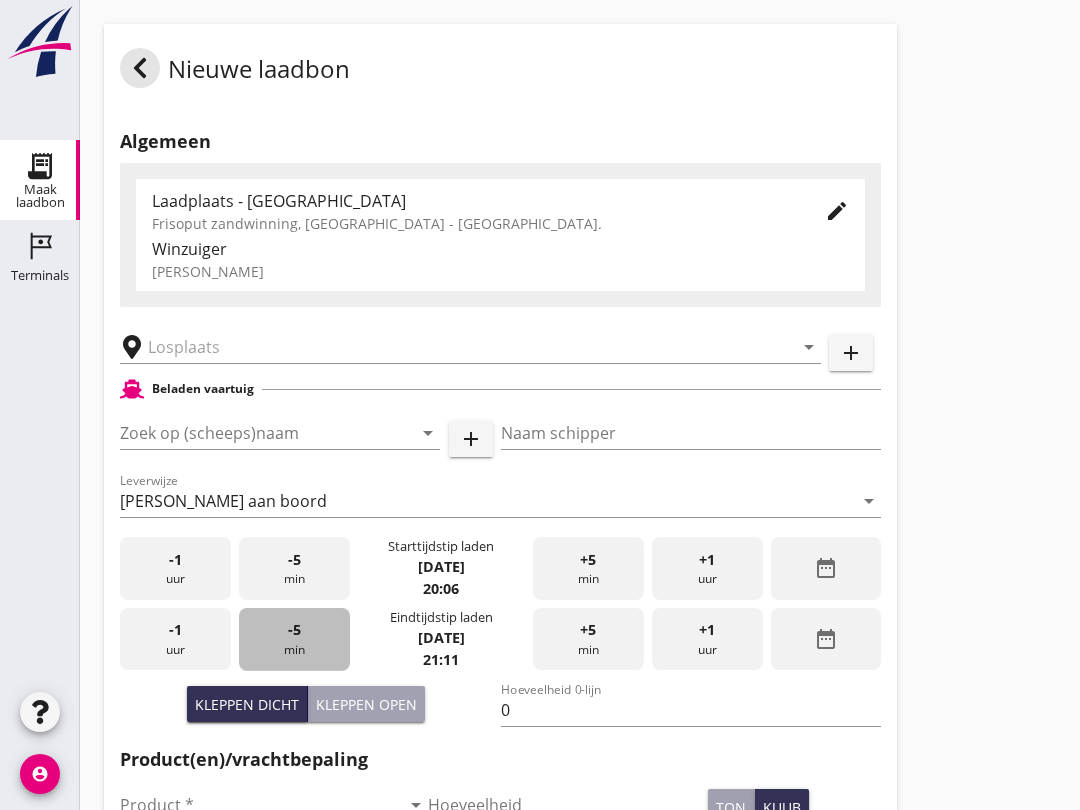 click on "-5  min" at bounding box center [294, 639] 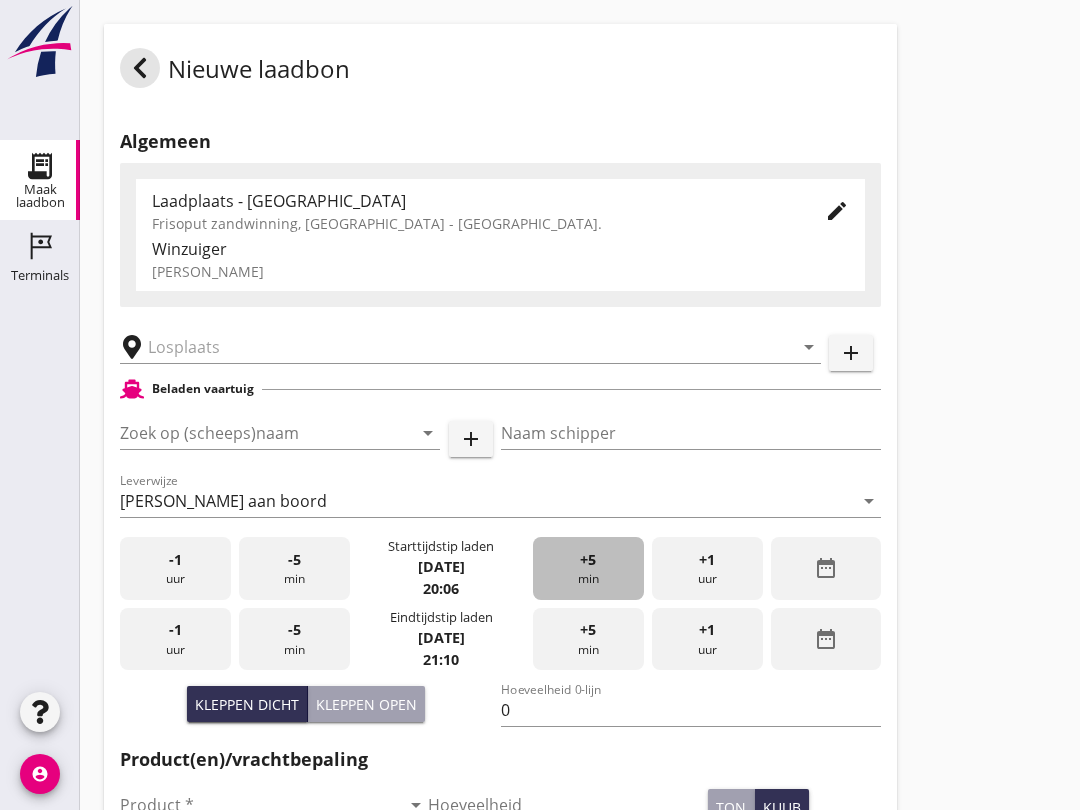click on "+5  min" at bounding box center (588, 568) 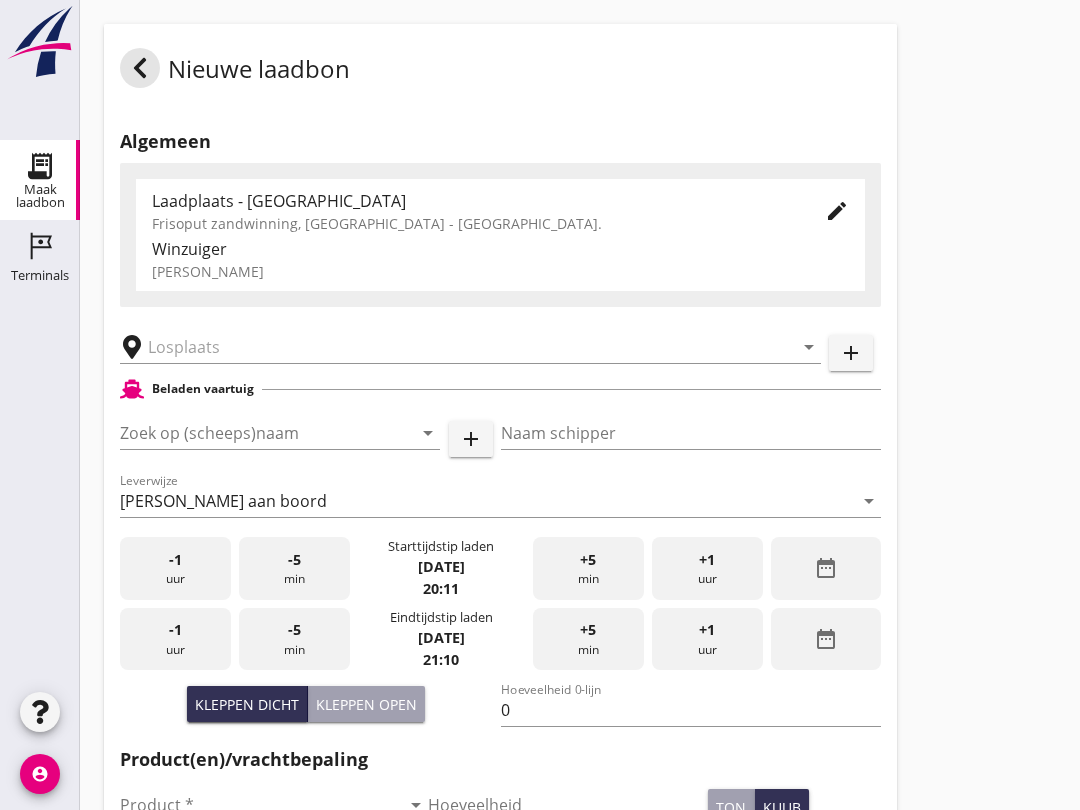 click at bounding box center [456, 347] 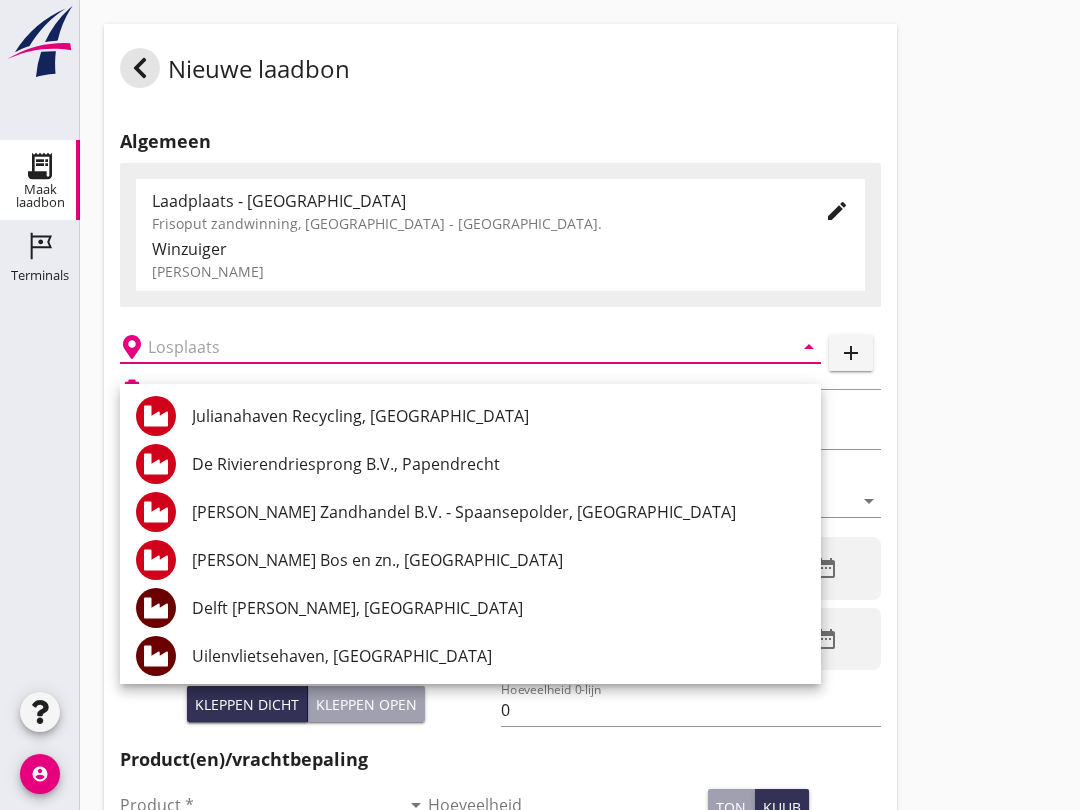 click at bounding box center (40, 495) 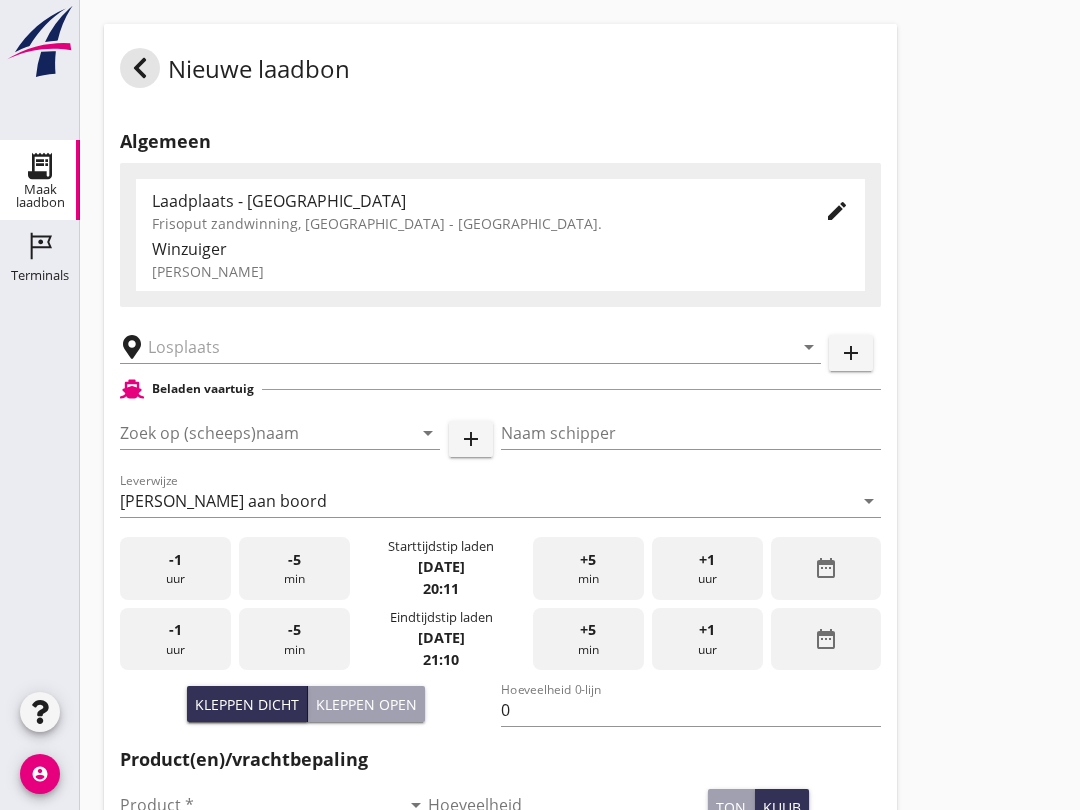 click at bounding box center [252, 433] 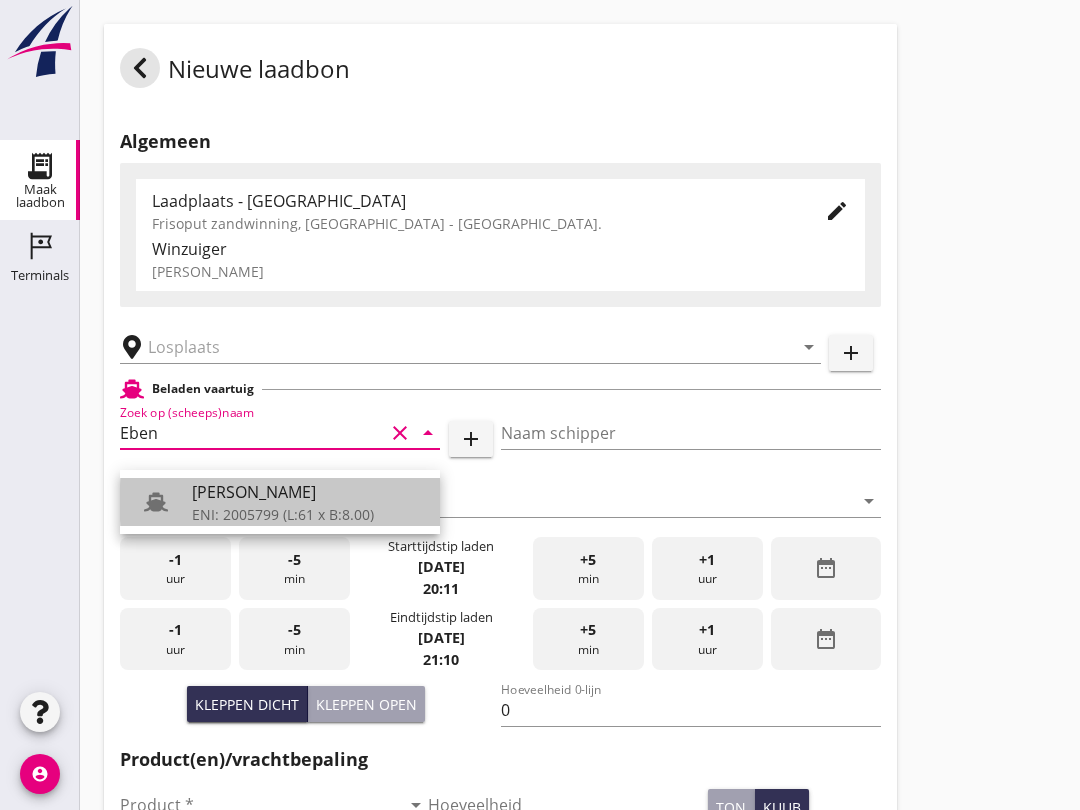 click on "[PERSON_NAME]" at bounding box center (308, 492) 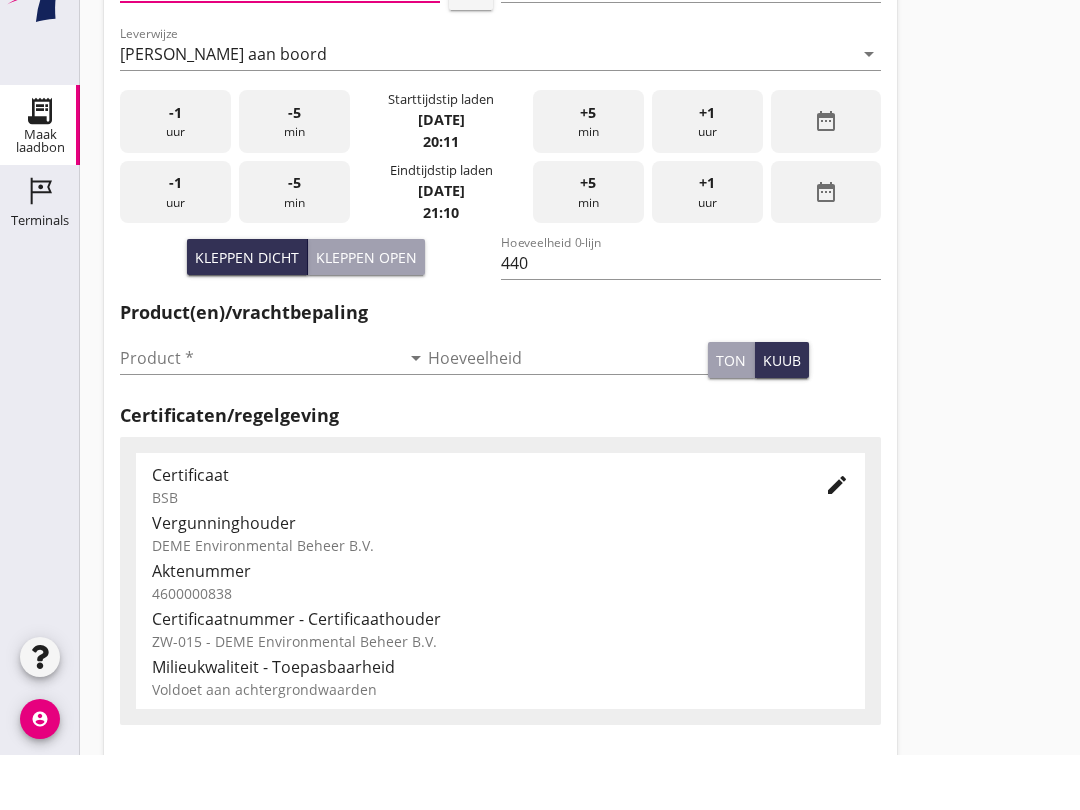 scroll, scrollTop: 403, scrollLeft: 0, axis: vertical 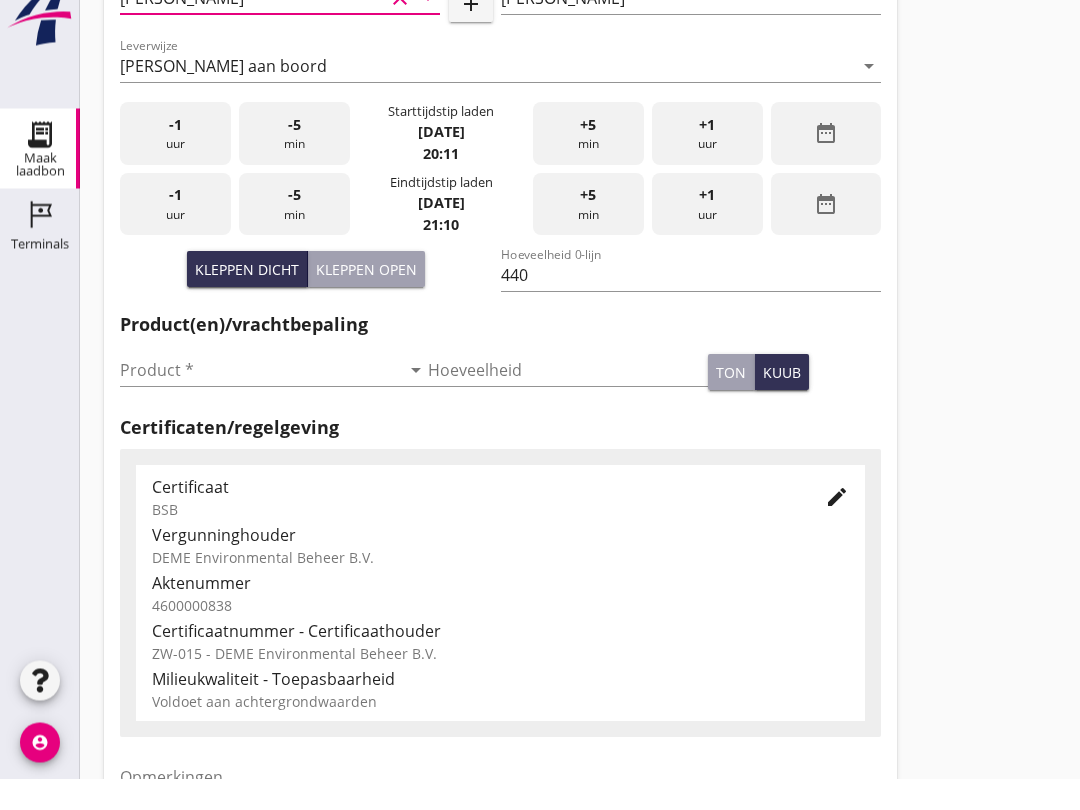 click at bounding box center (260, 402) 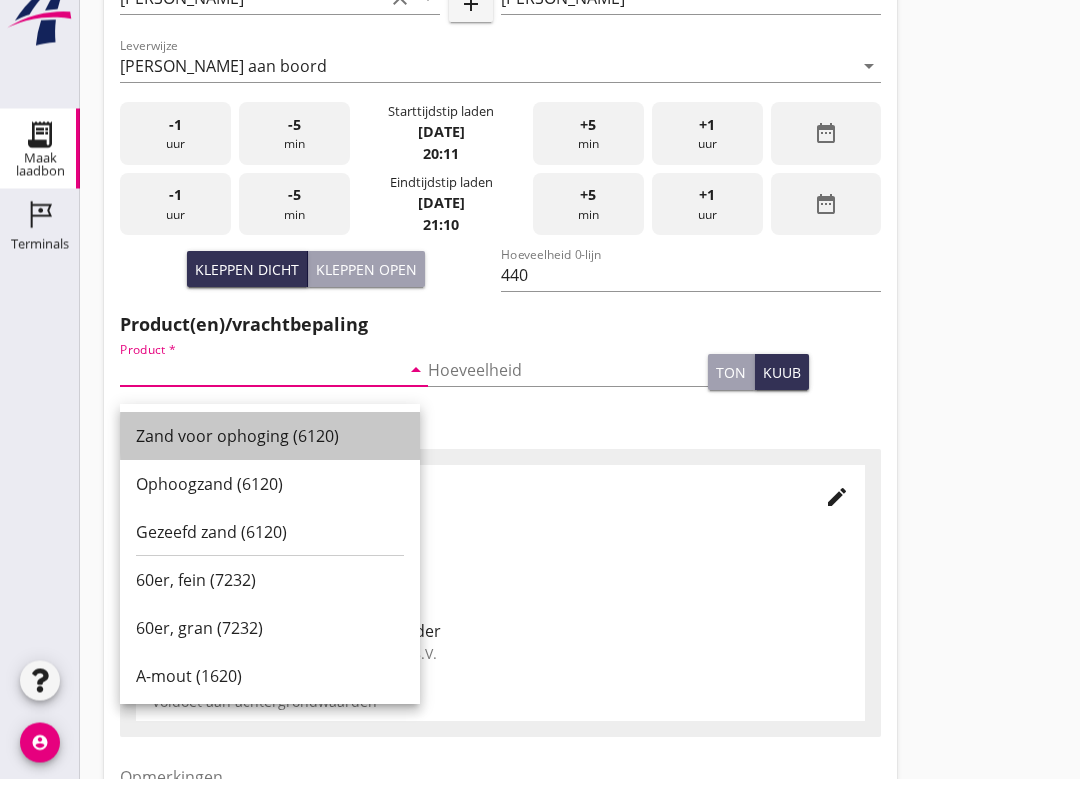 click on "Zand voor ophoging (6120)" at bounding box center [270, 468] 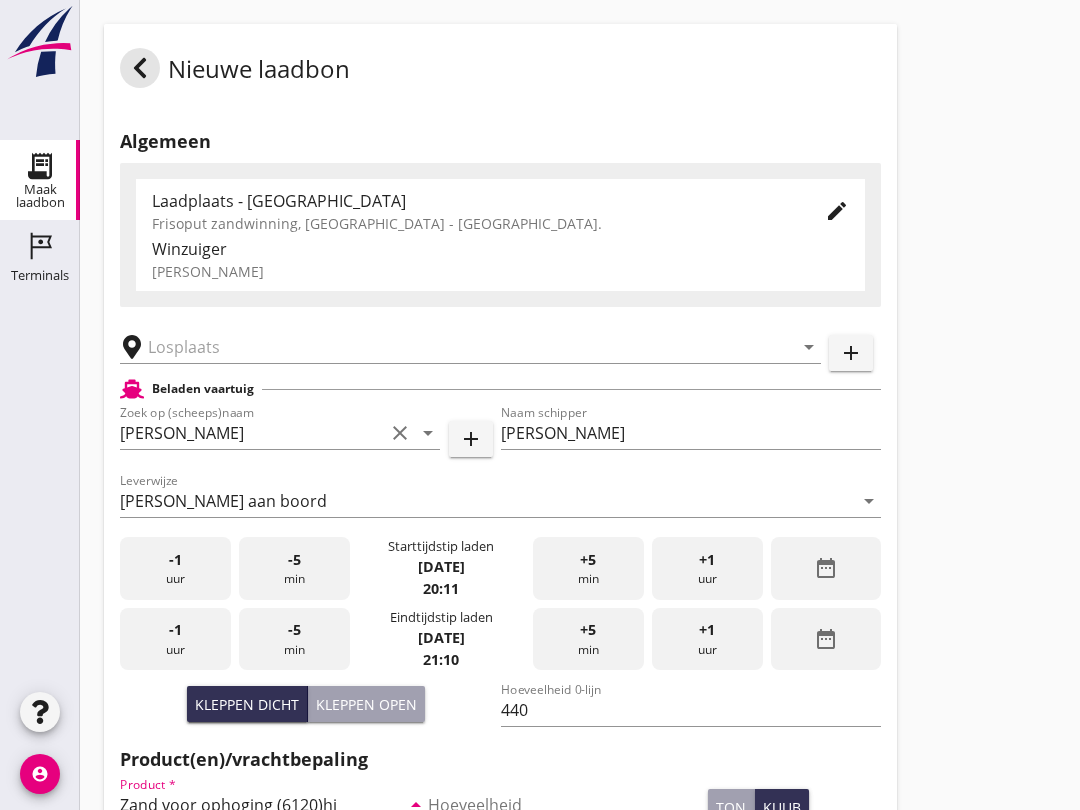 scroll, scrollTop: 390, scrollLeft: 0, axis: vertical 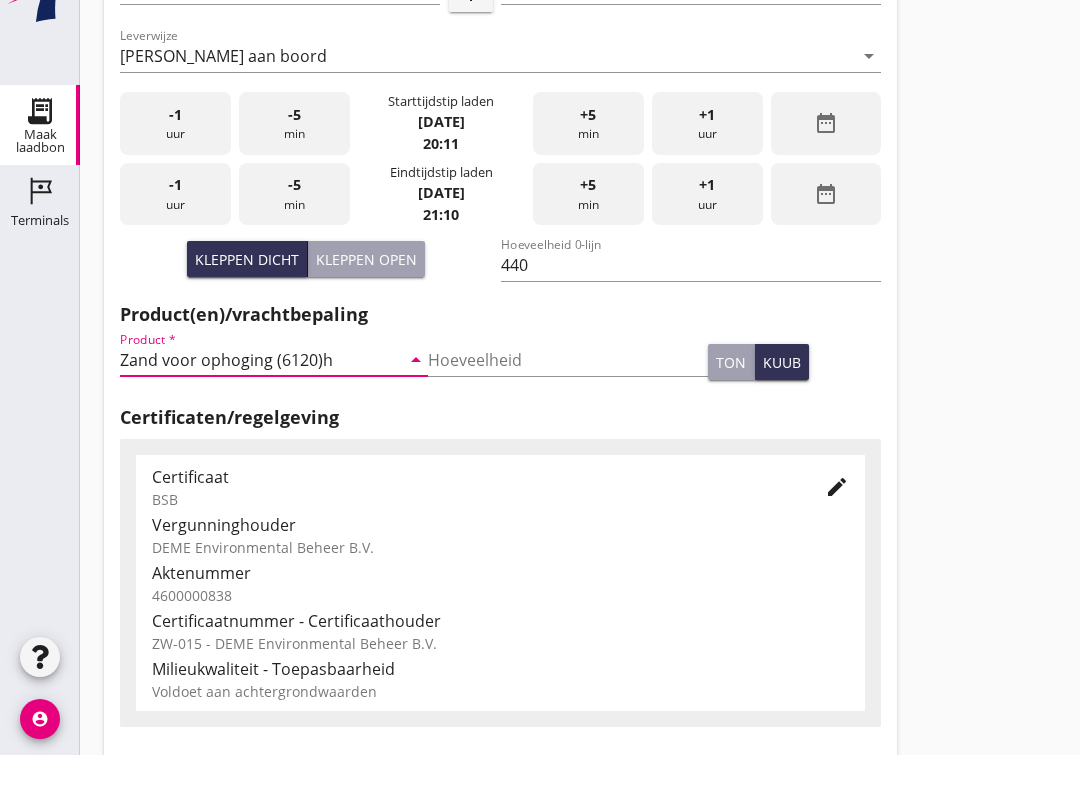 type on "Zand voor ophoging (6120)" 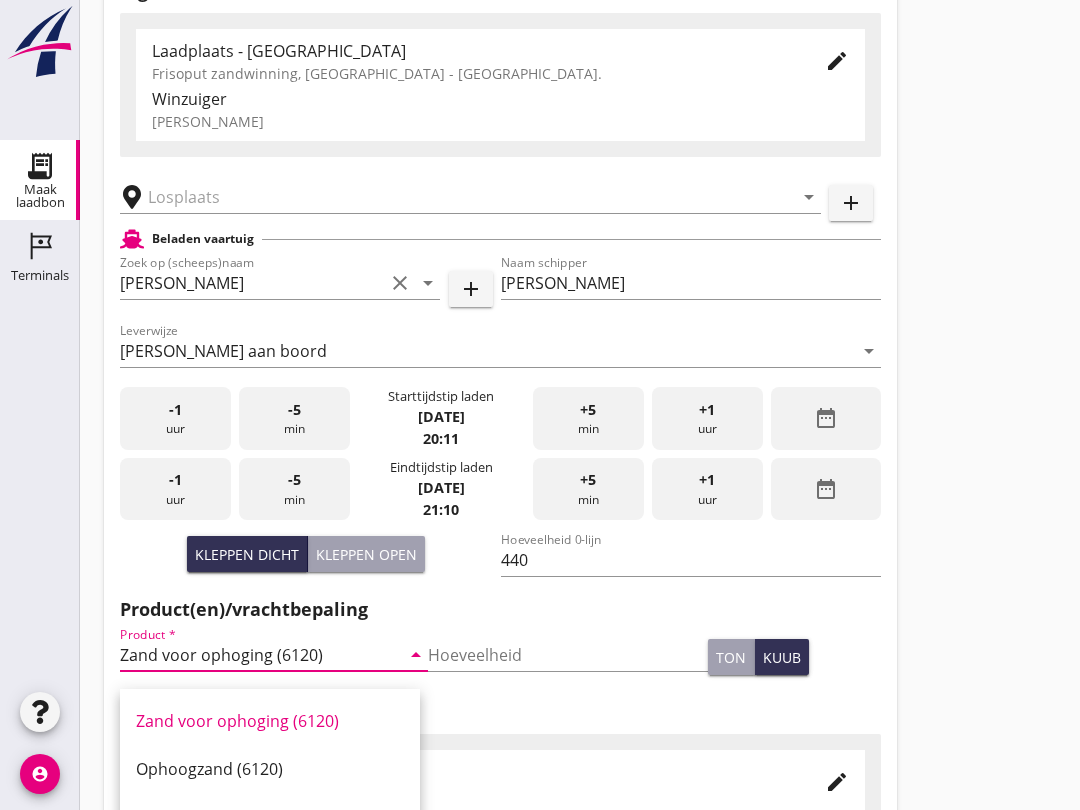 scroll, scrollTop: 150, scrollLeft: 0, axis: vertical 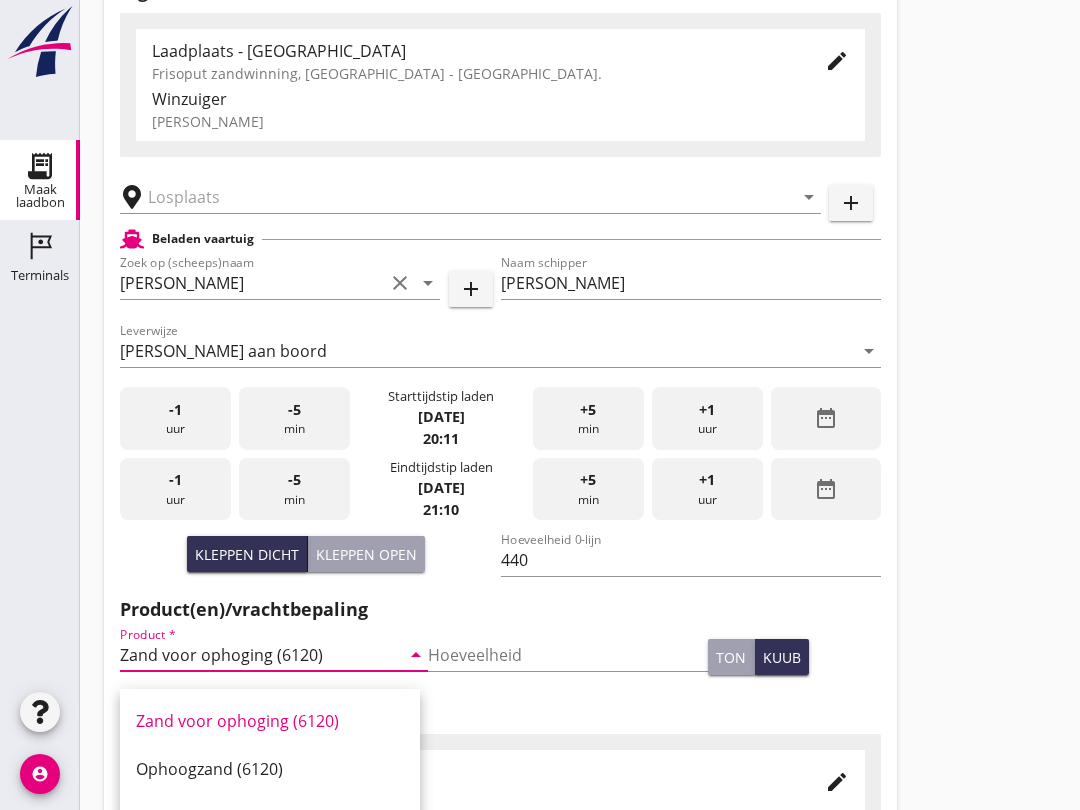 click at bounding box center [456, 197] 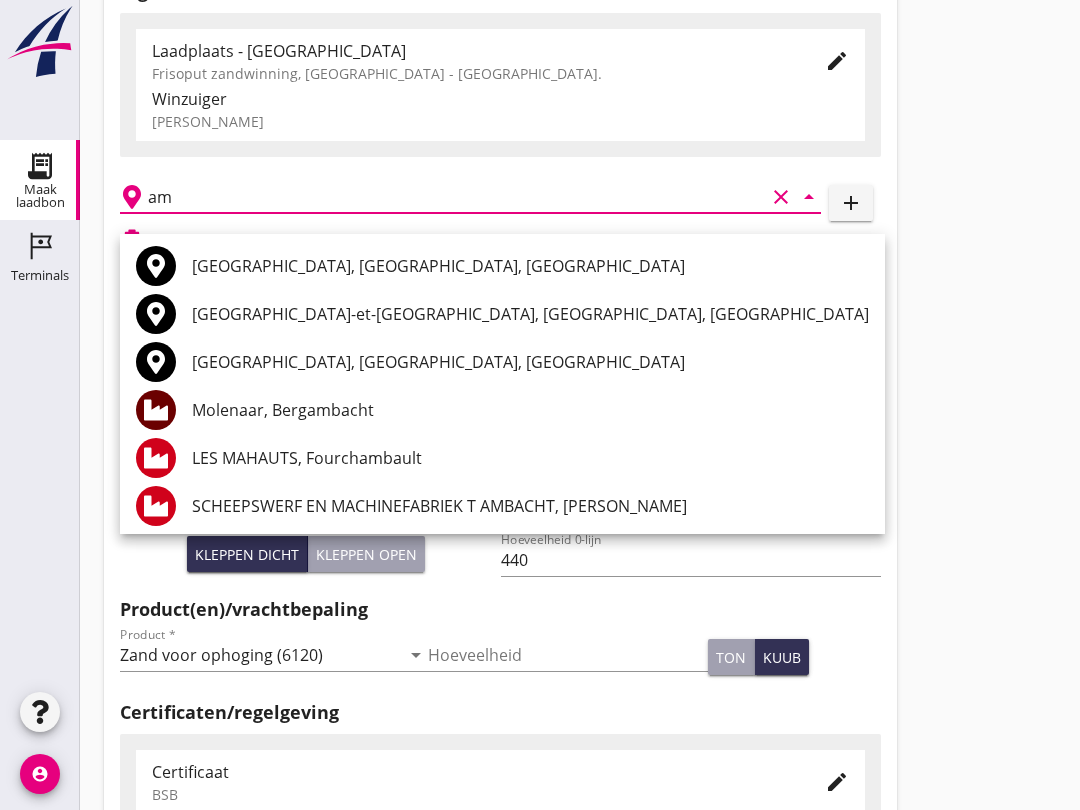 type on "a" 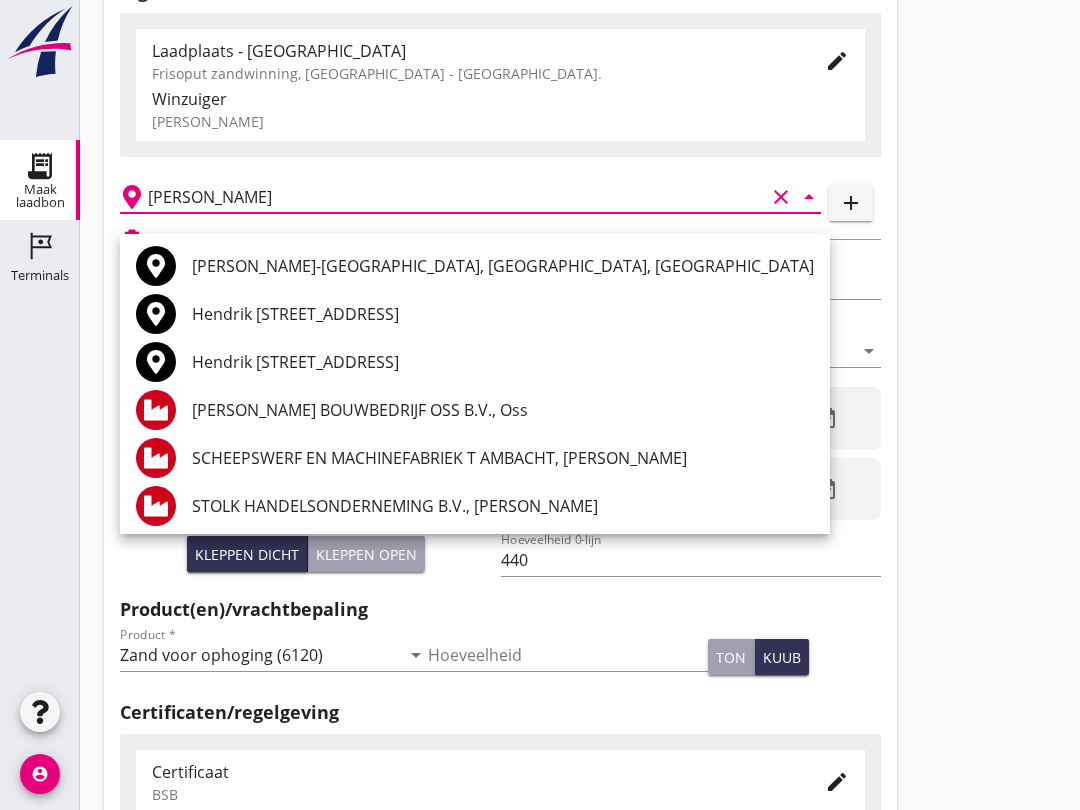 scroll, scrollTop: 0, scrollLeft: 0, axis: both 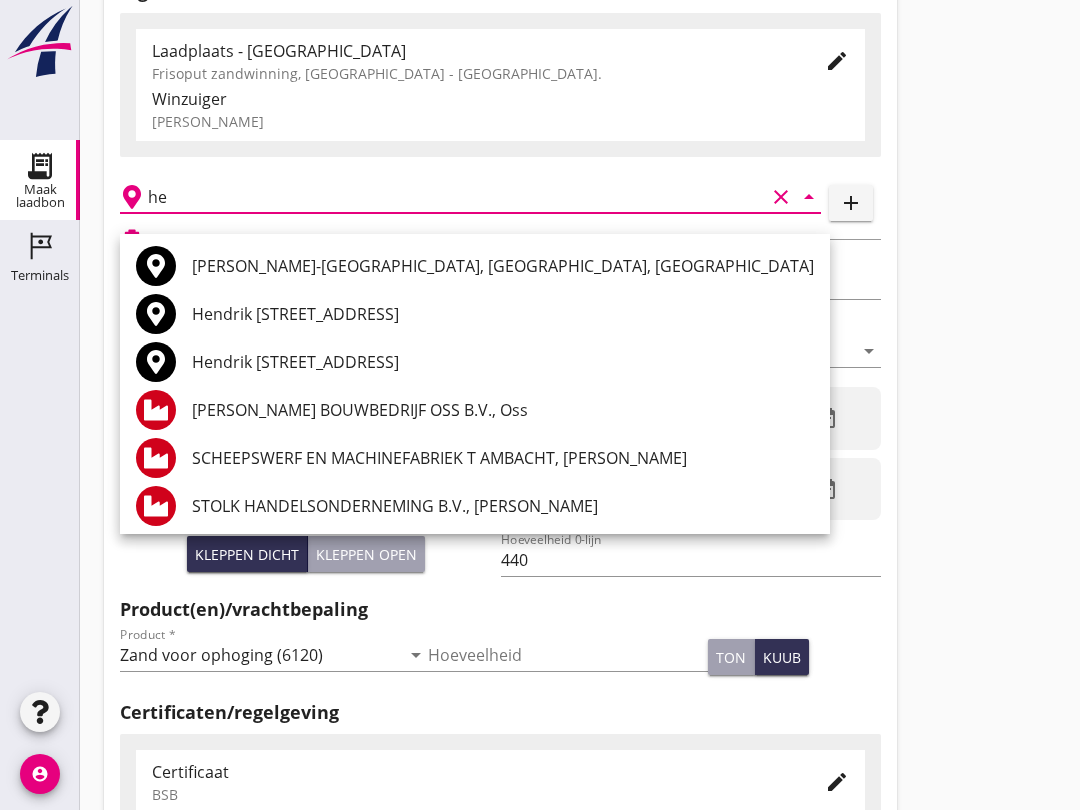 type on "h" 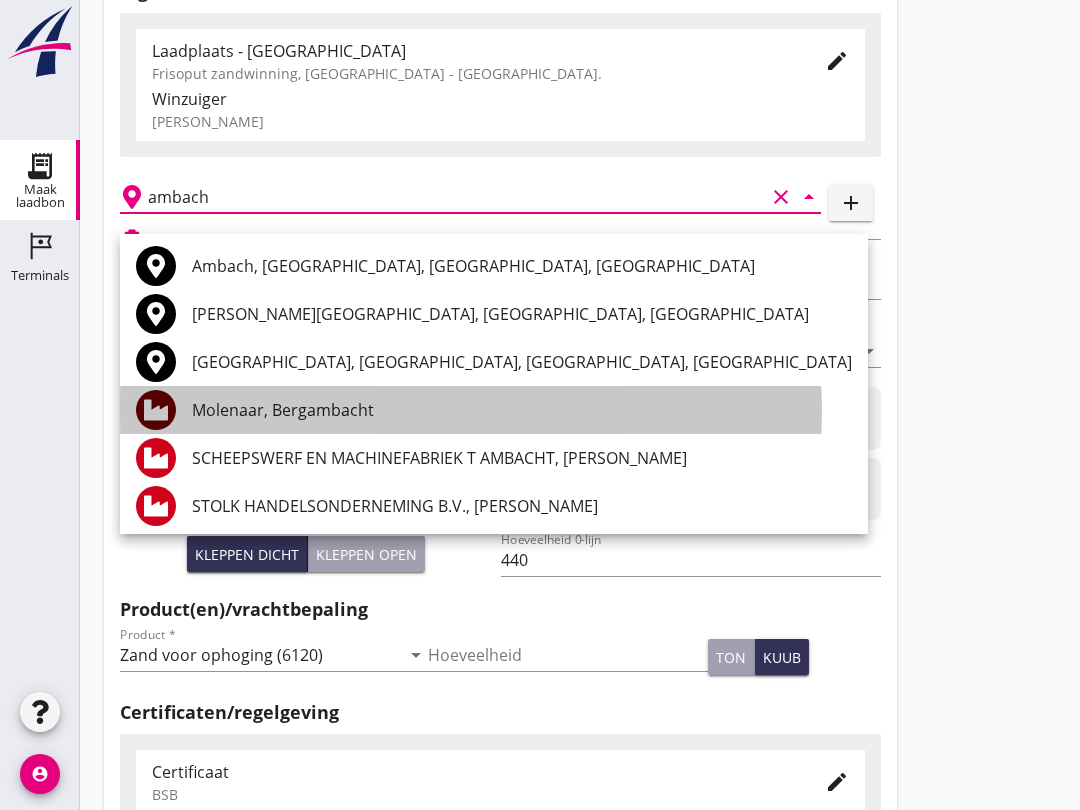 click on "Molenaar, Bergambacht" at bounding box center (522, 410) 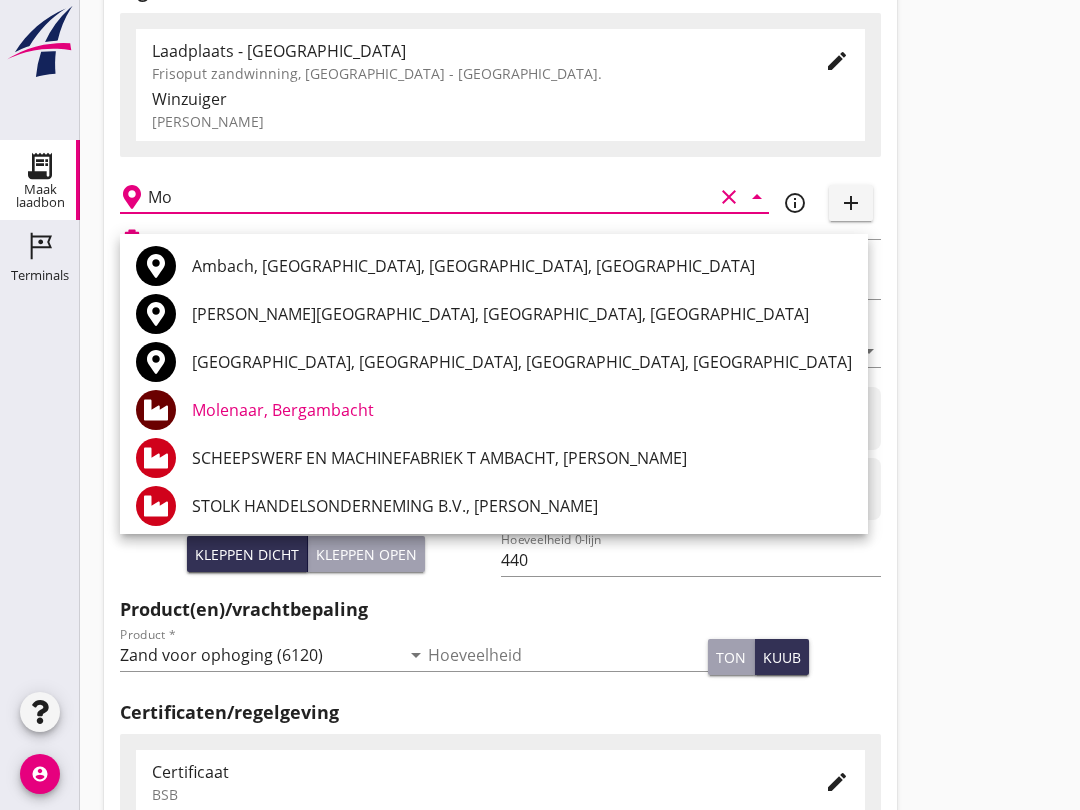 type on "M" 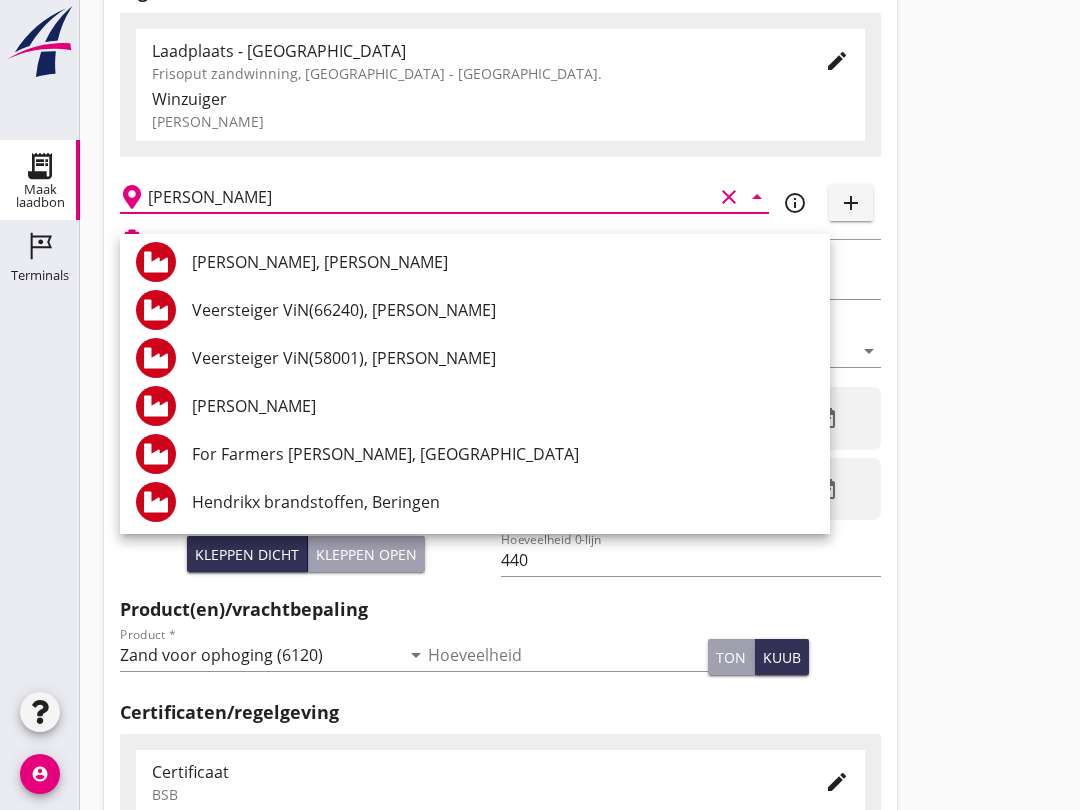 scroll, scrollTop: 292, scrollLeft: 0, axis: vertical 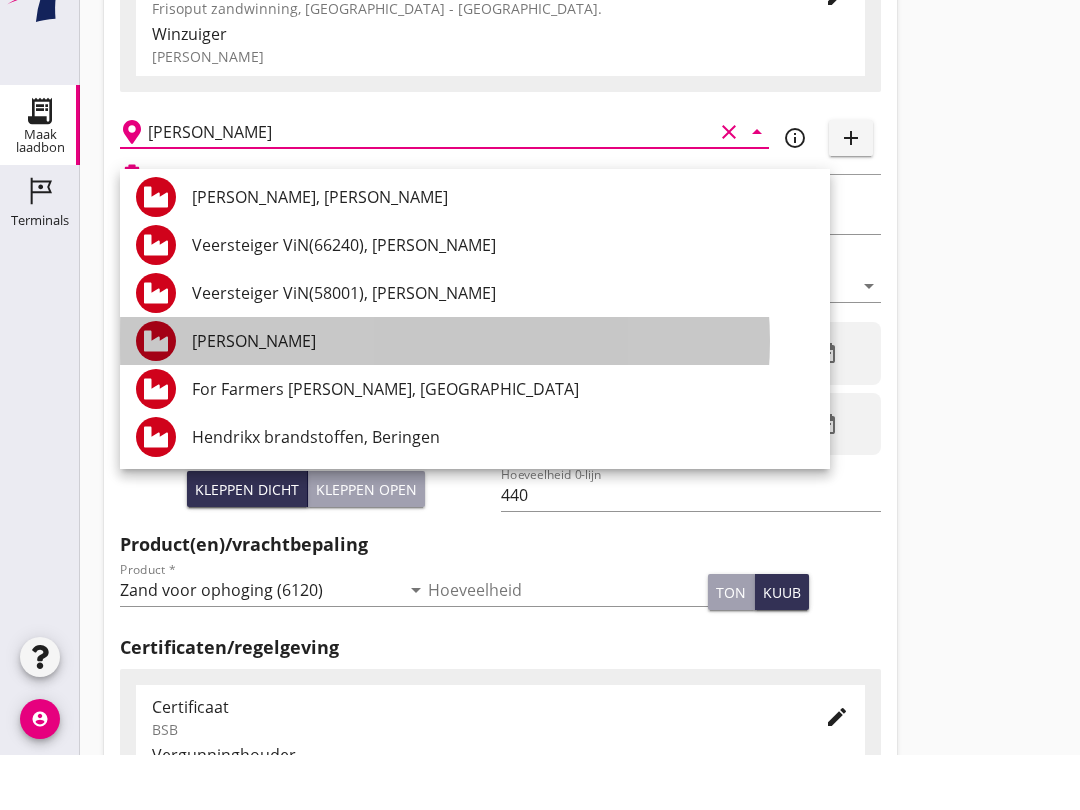 click on "[PERSON_NAME]" at bounding box center (503, 396) 